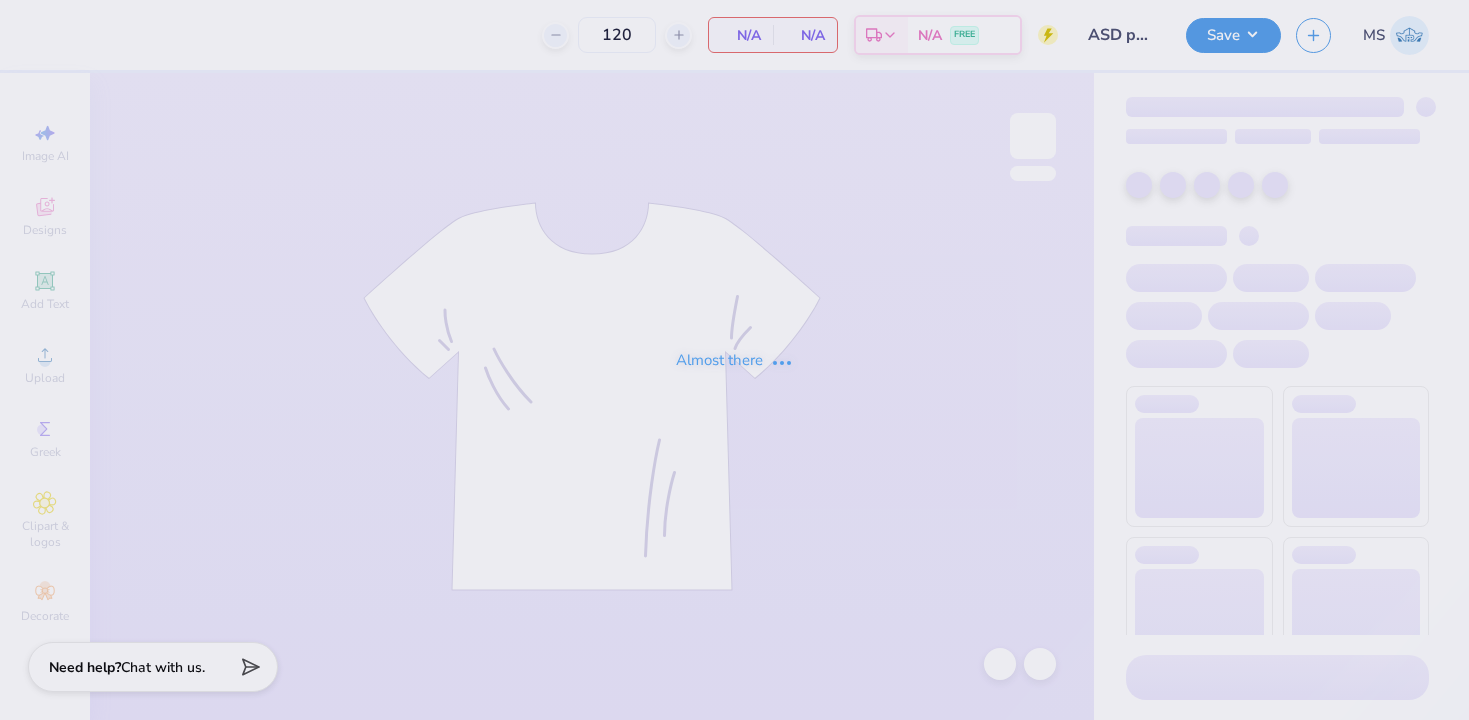 scroll, scrollTop: 0, scrollLeft: 0, axis: both 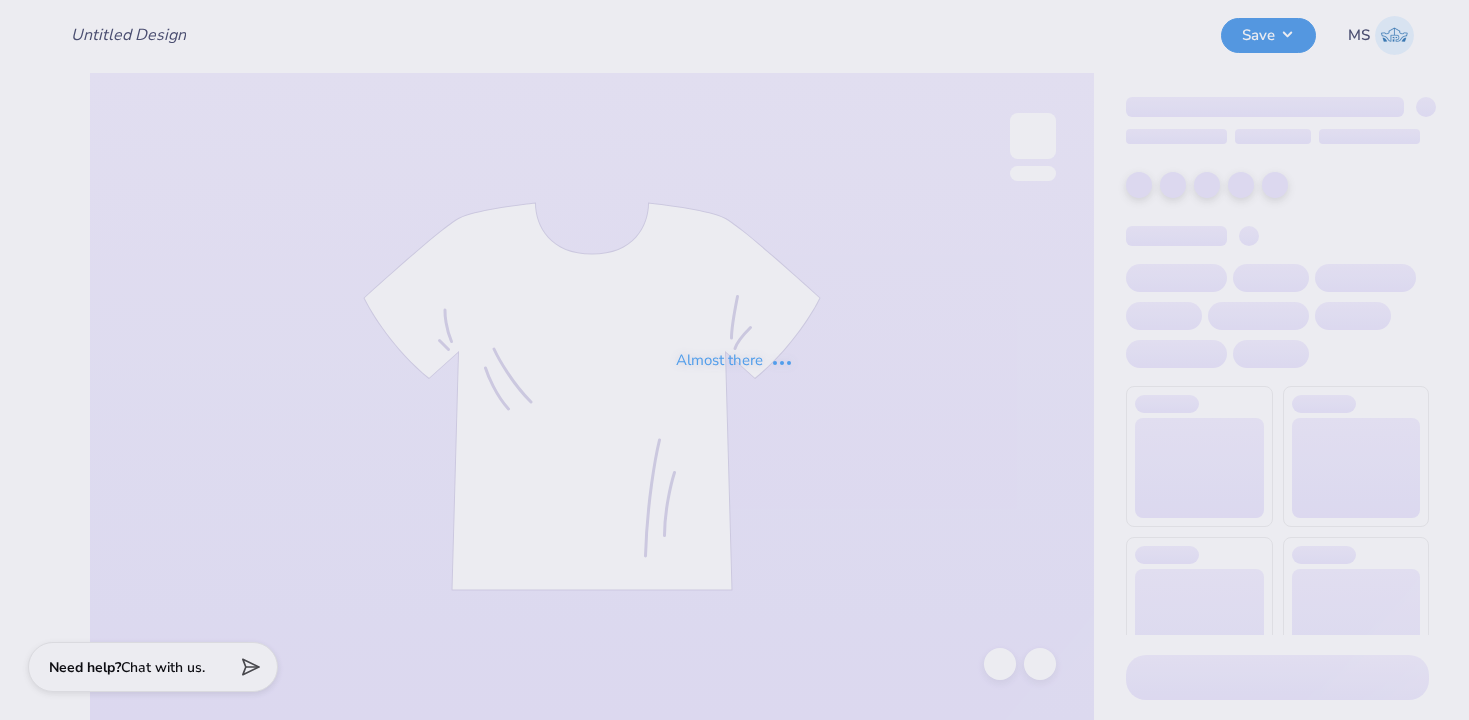 type on "Included Merch Rain jacket" 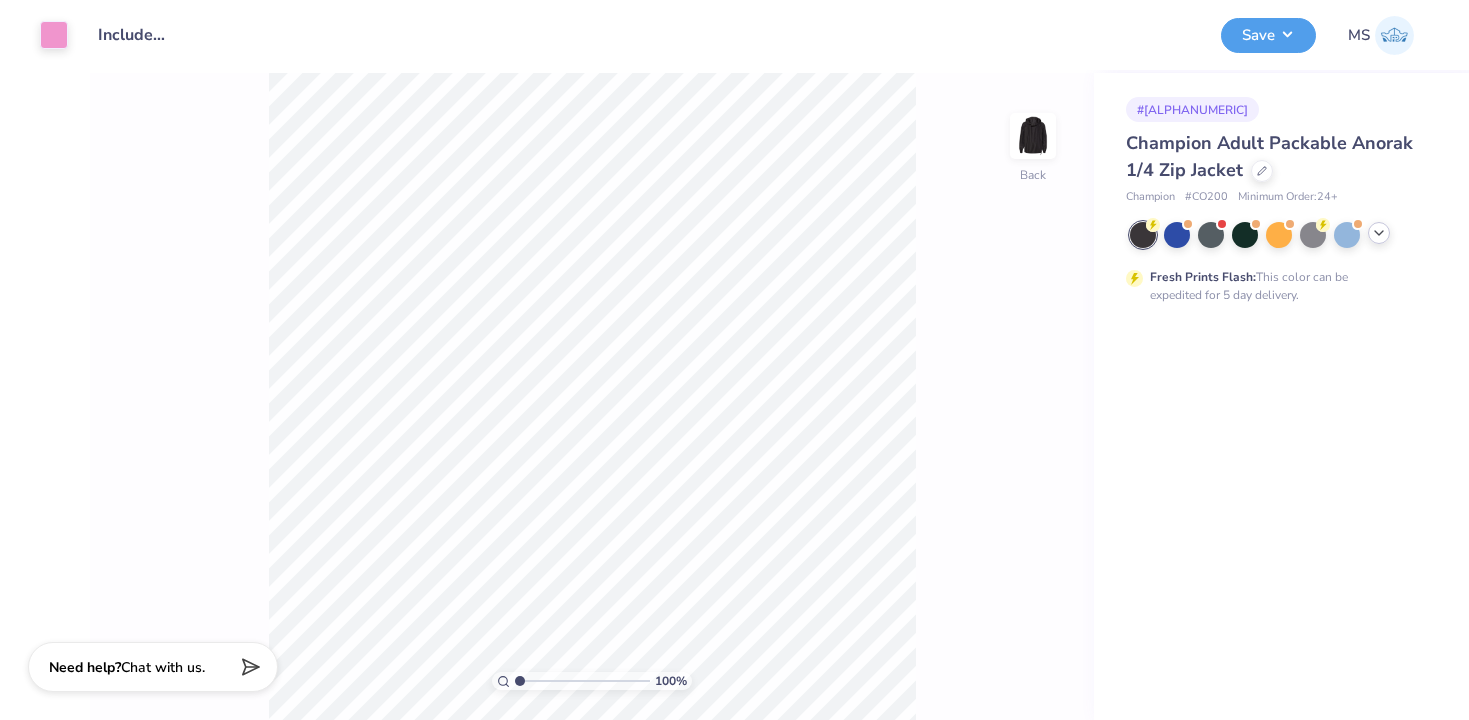 click at bounding box center [1379, 233] 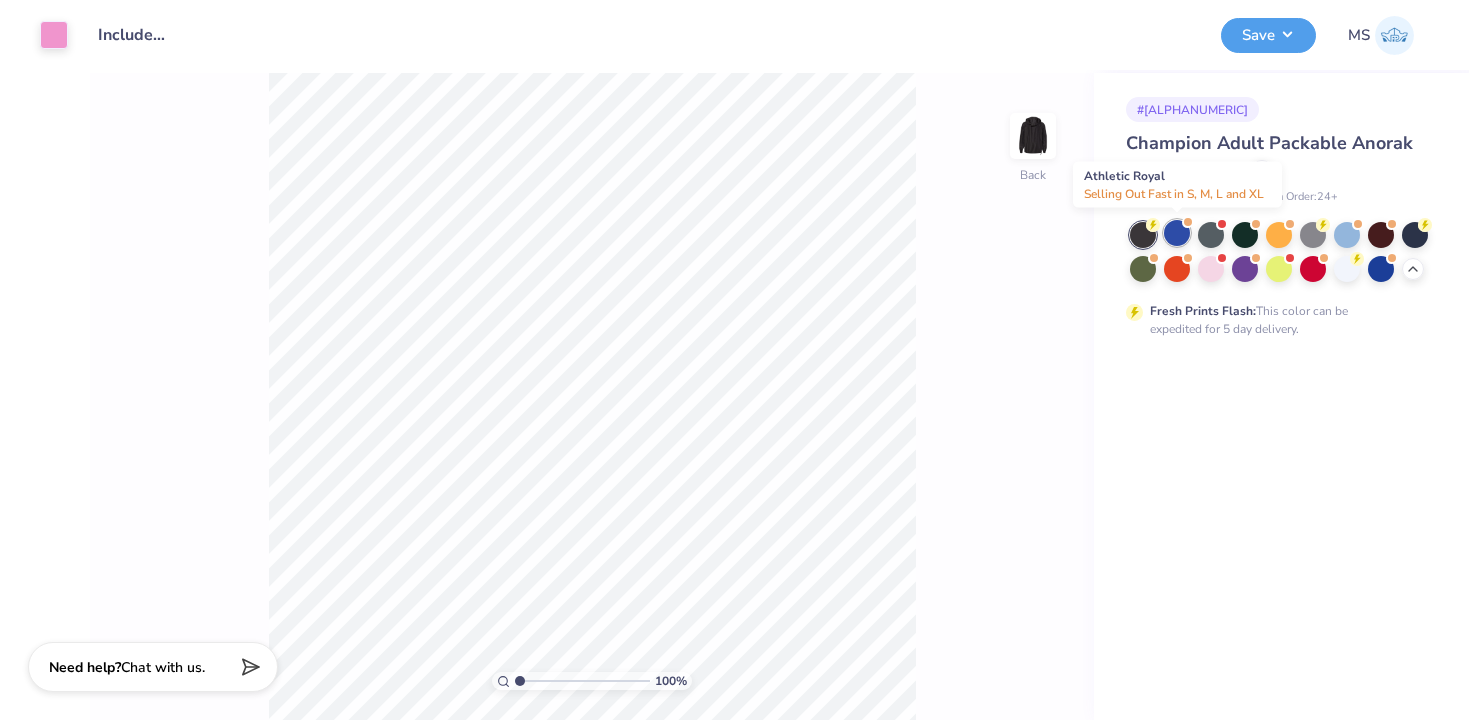 click at bounding box center [1177, 233] 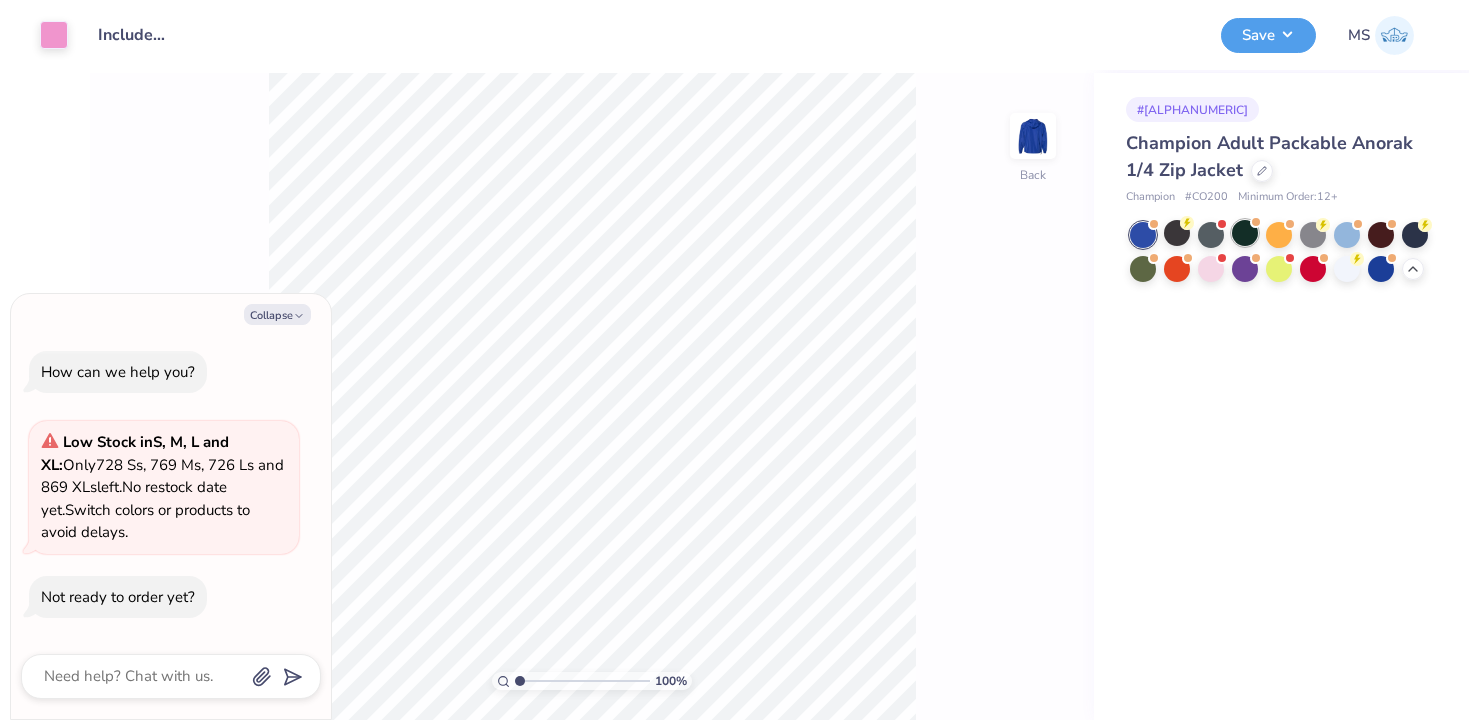 click at bounding box center [1245, 233] 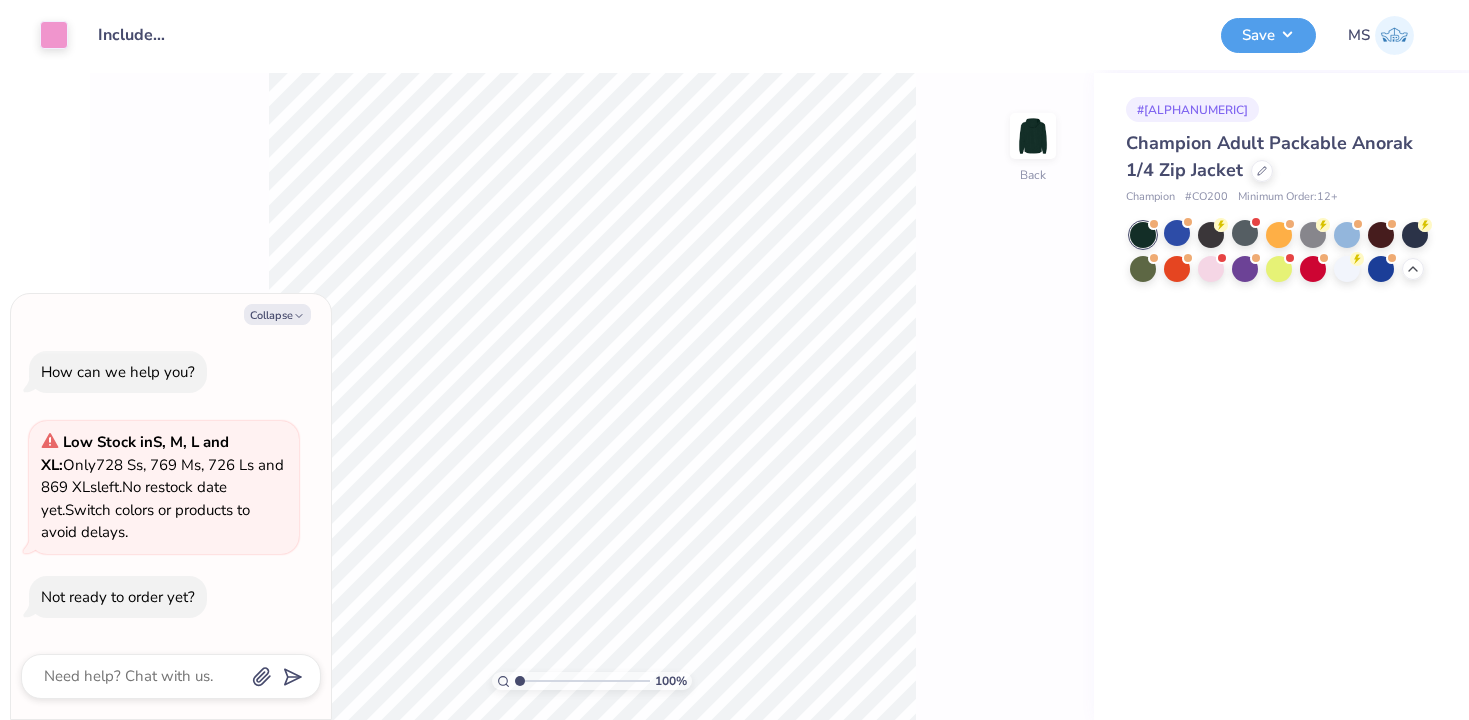 scroll, scrollTop: 60, scrollLeft: 0, axis: vertical 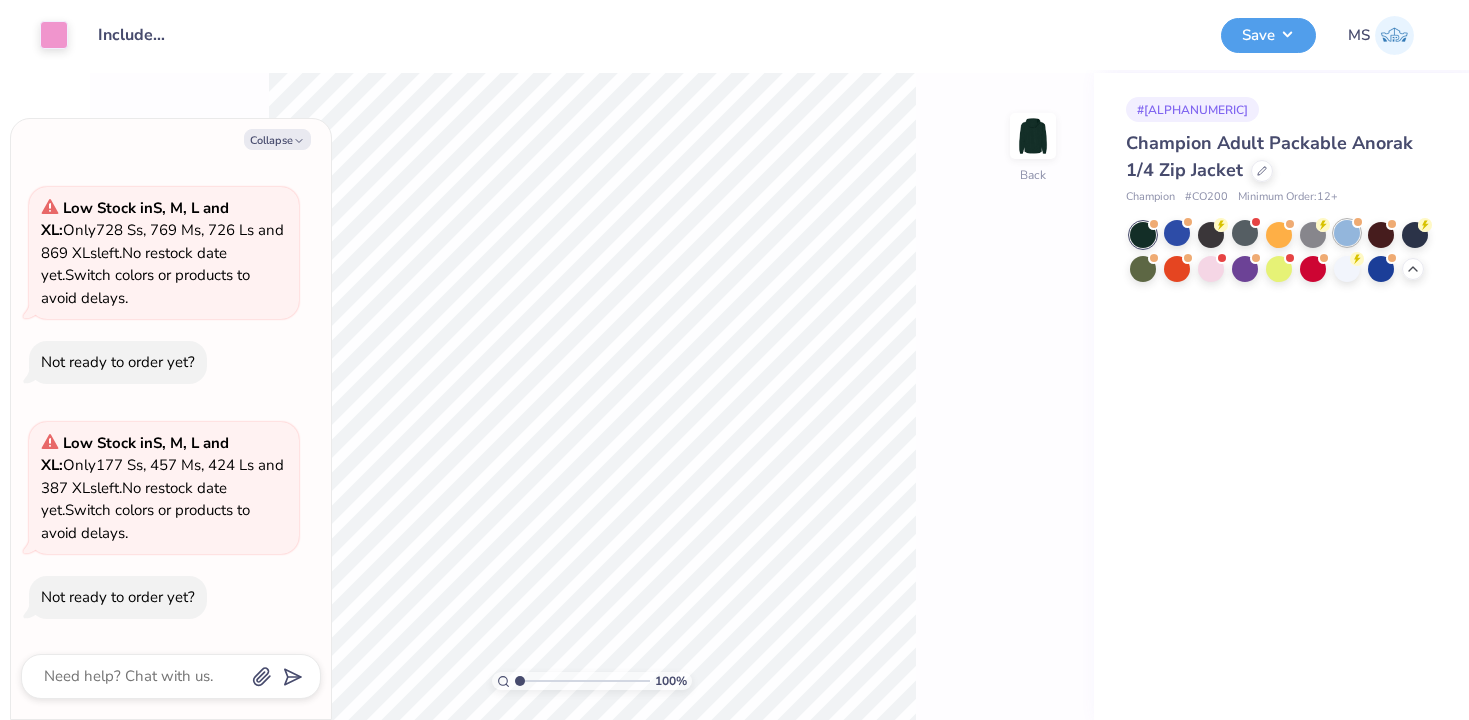 click at bounding box center [1347, 233] 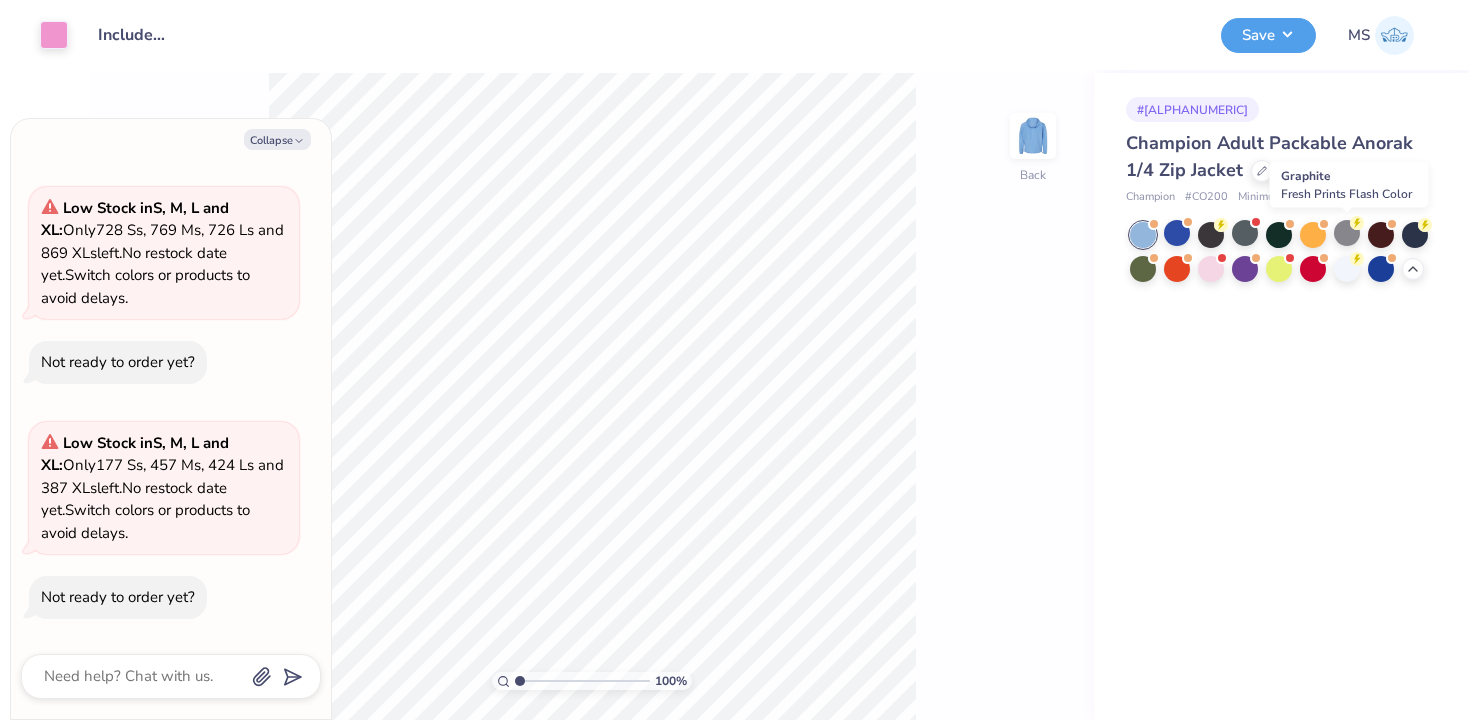 scroll, scrollTop: 295, scrollLeft: 0, axis: vertical 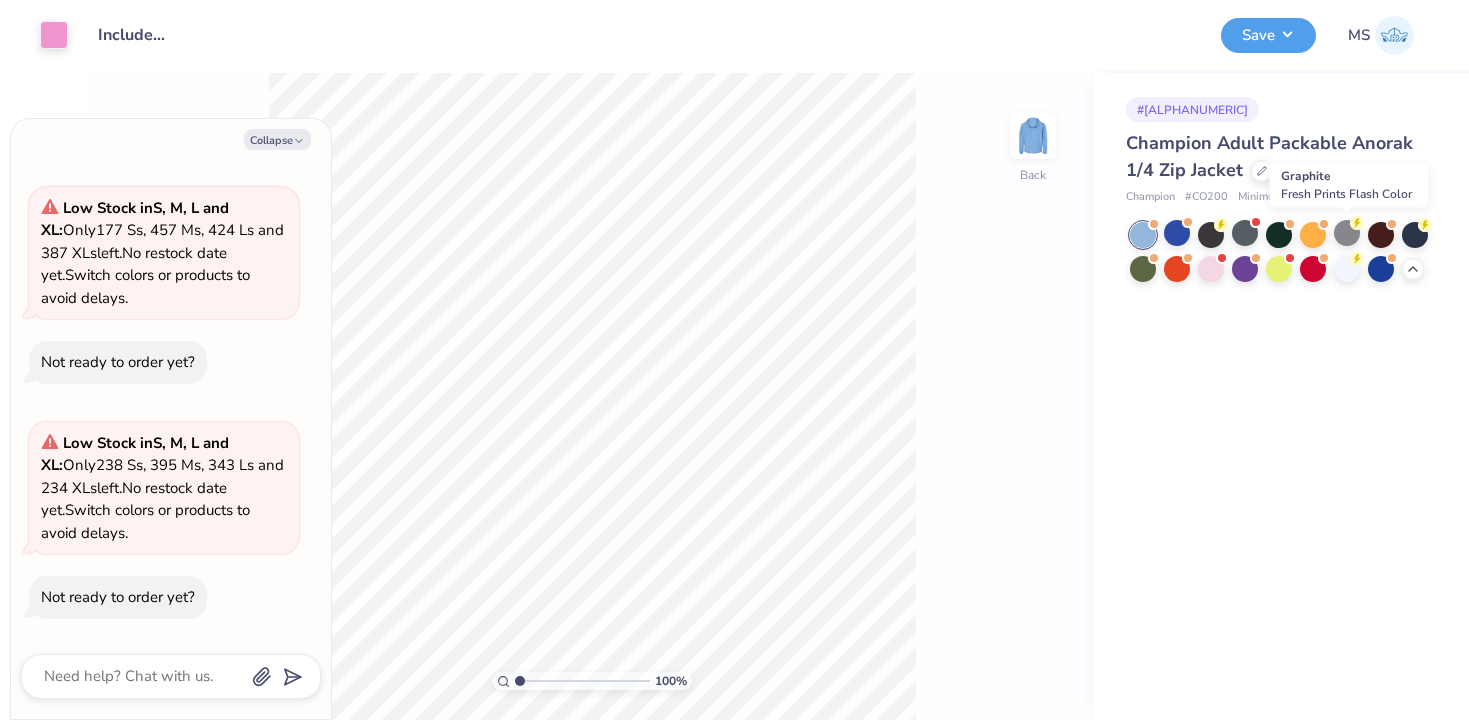type on "x" 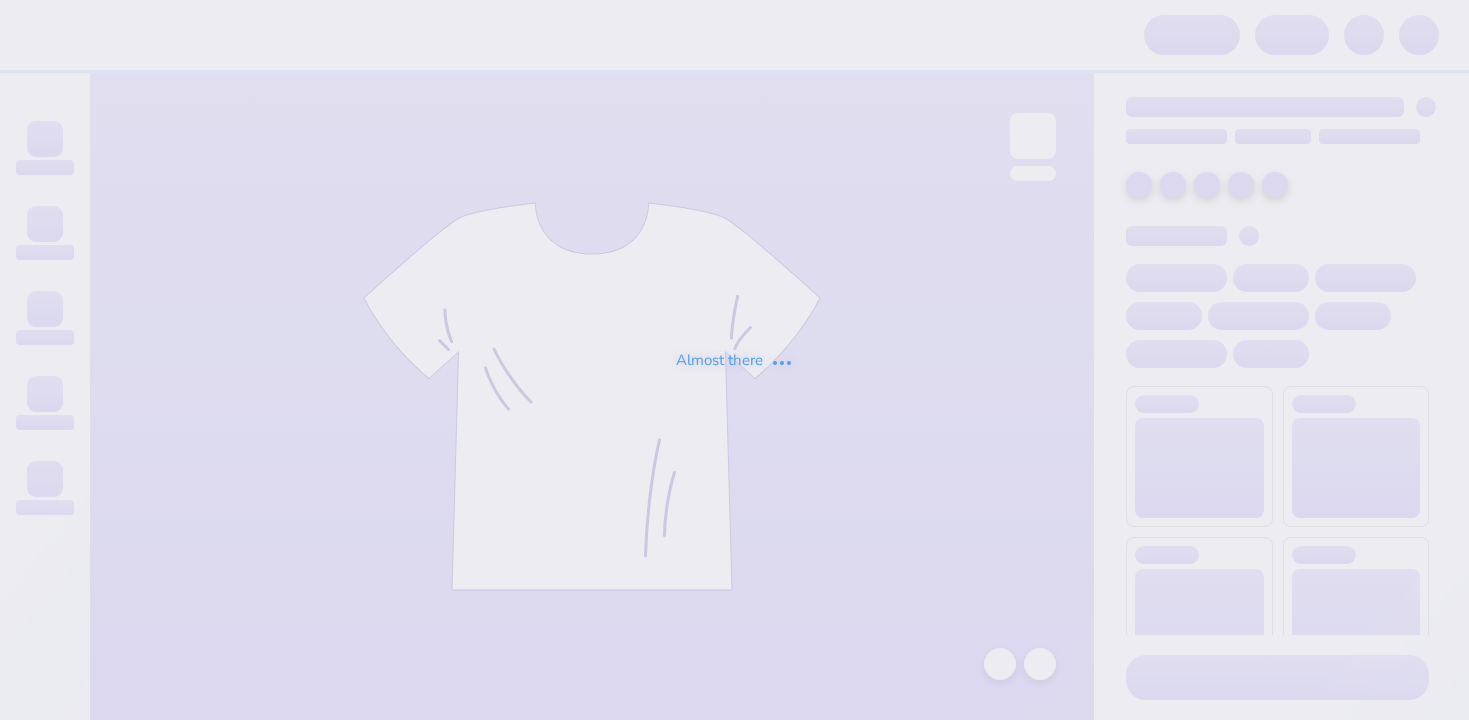 scroll, scrollTop: 0, scrollLeft: 0, axis: both 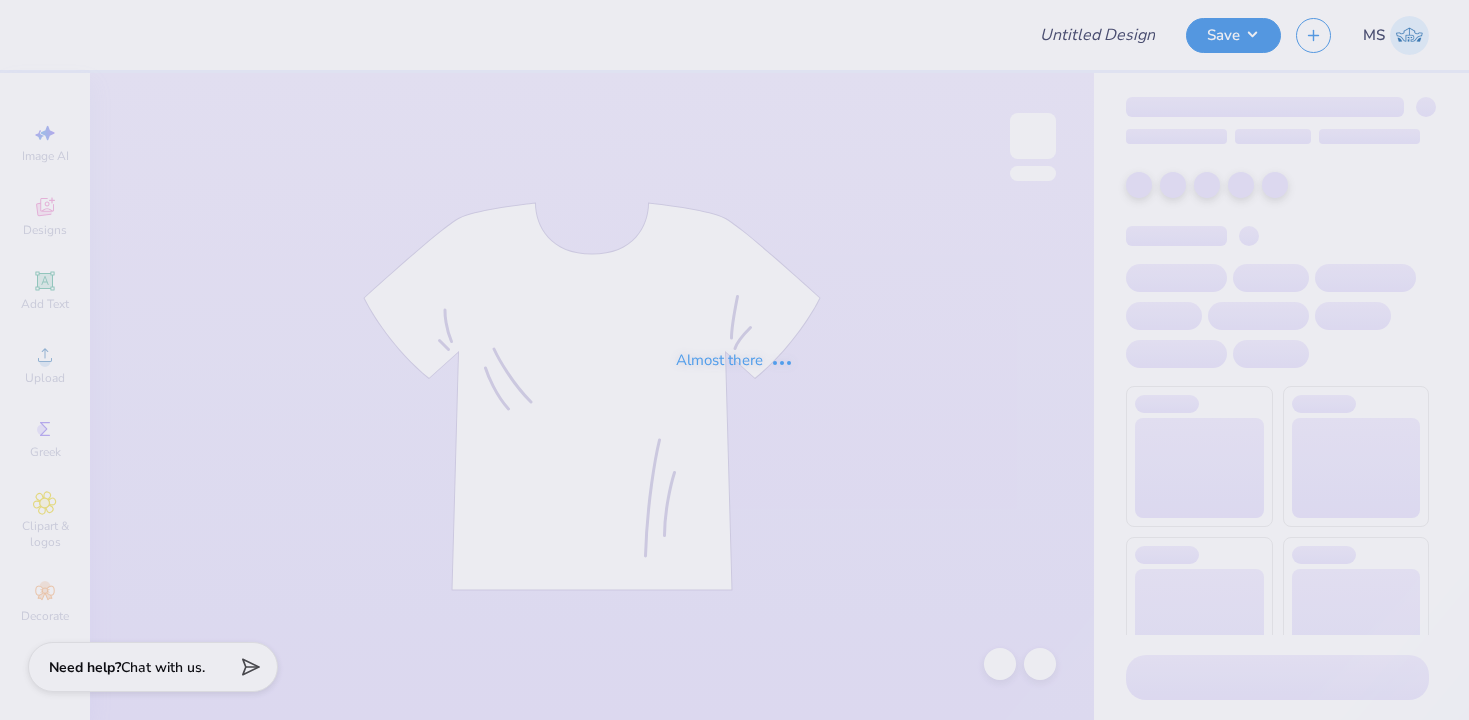 type on "ASD patch shirt" 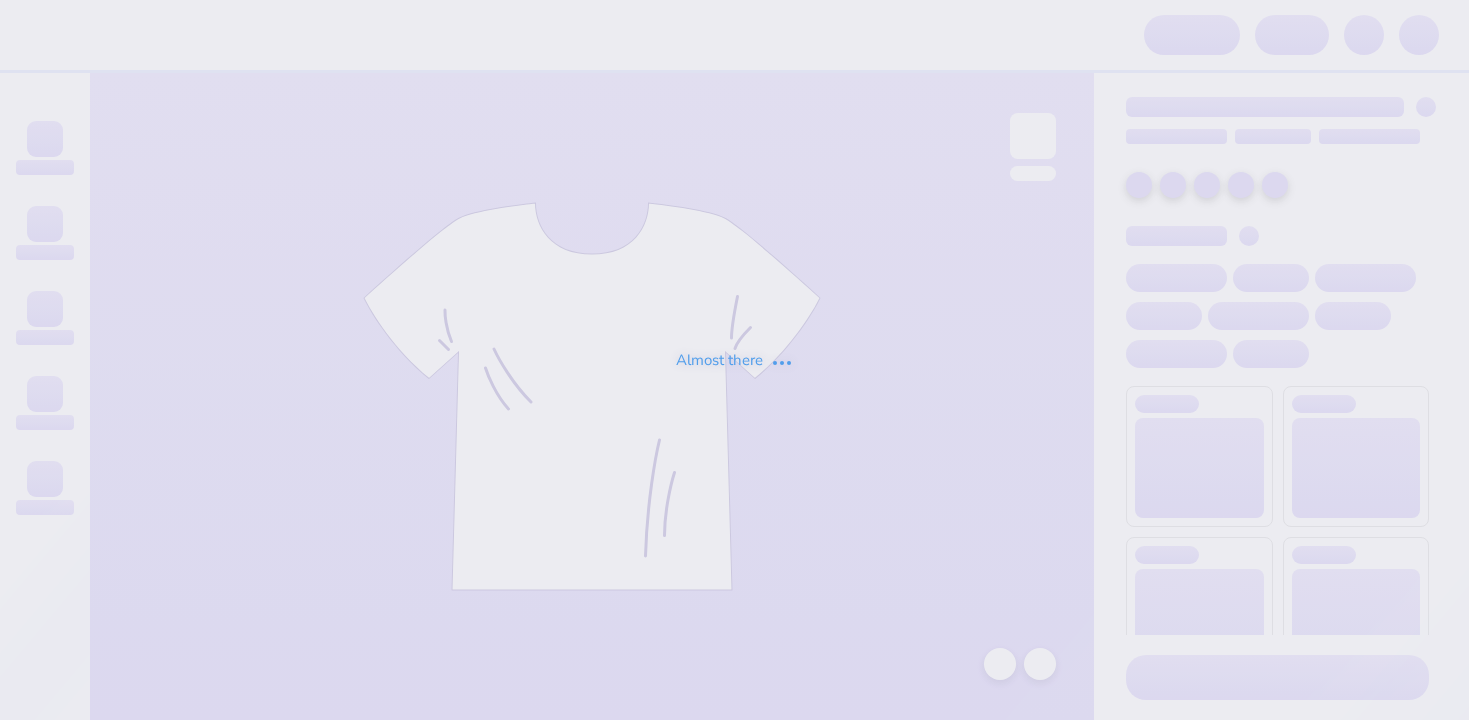 scroll, scrollTop: 0, scrollLeft: 0, axis: both 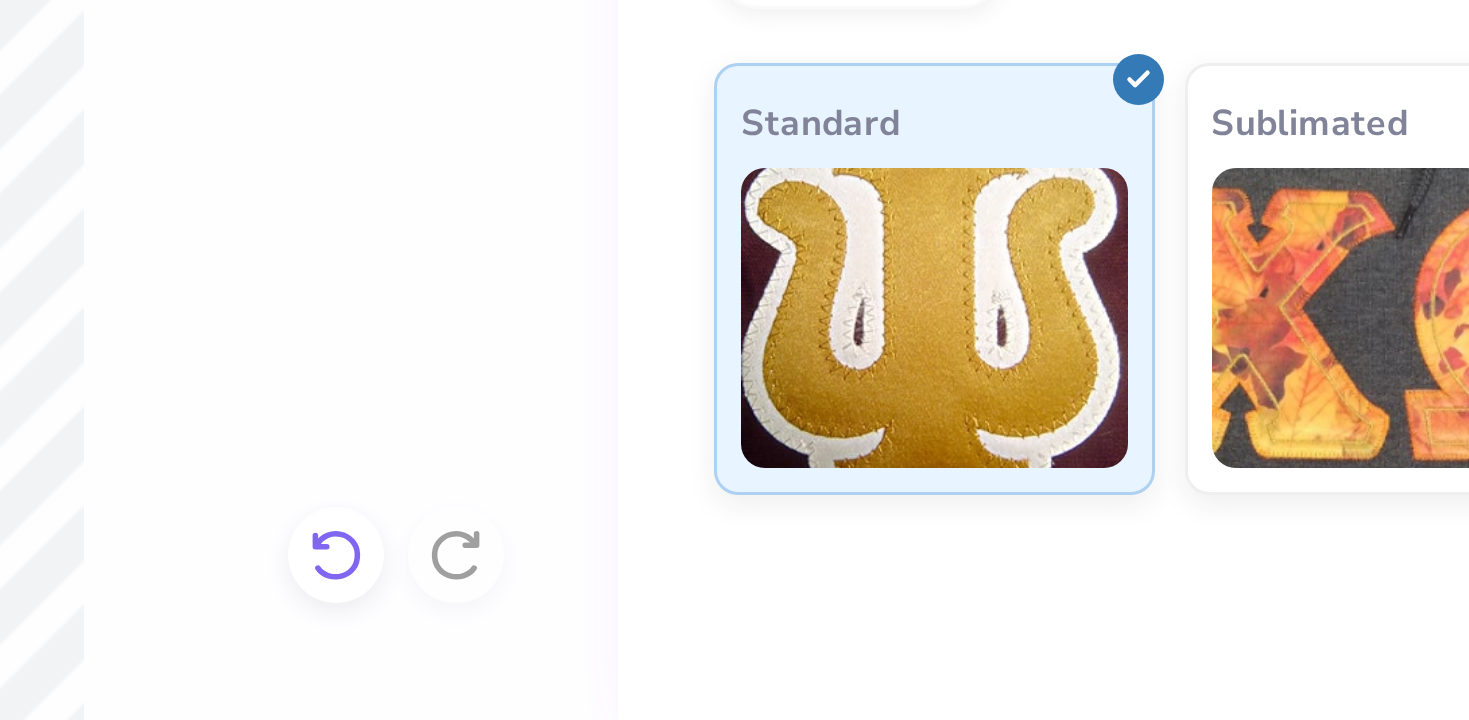 click 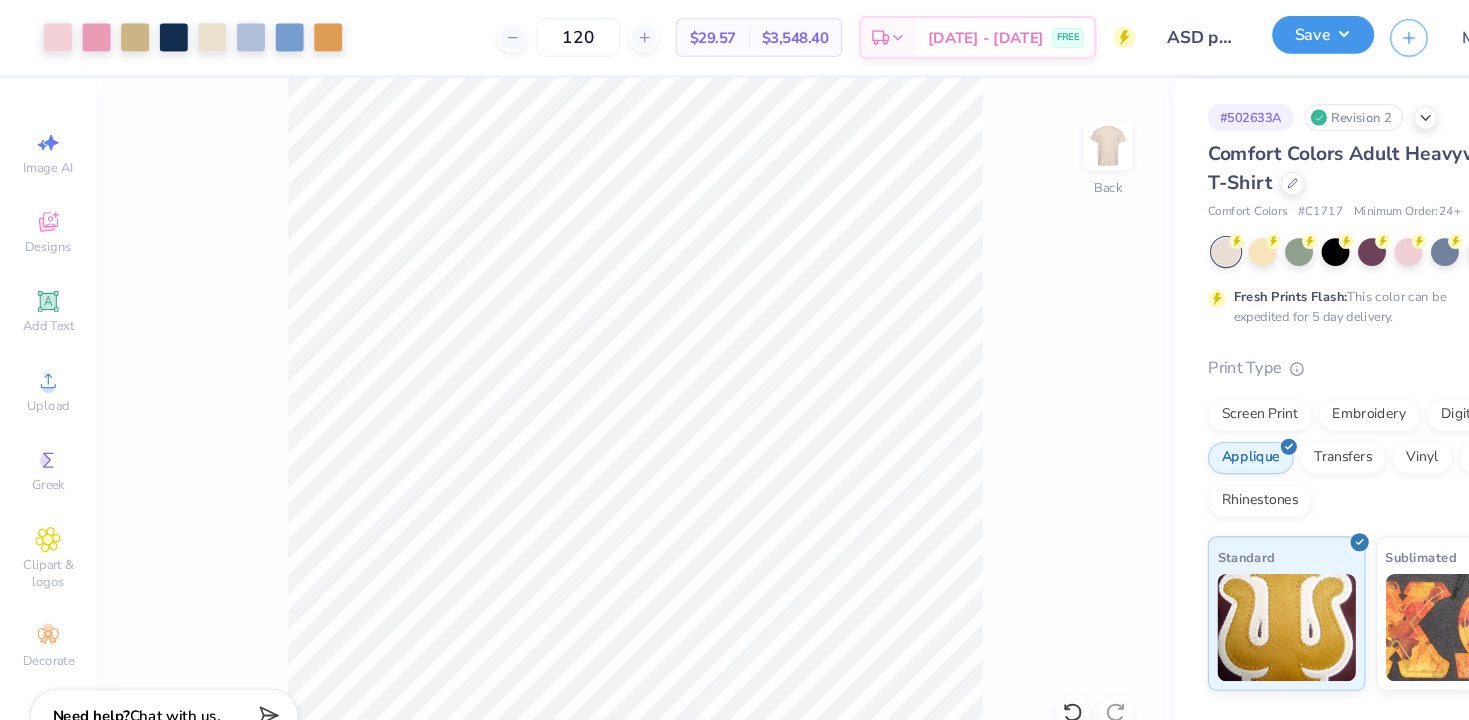 click on "Save" at bounding box center [1233, 32] 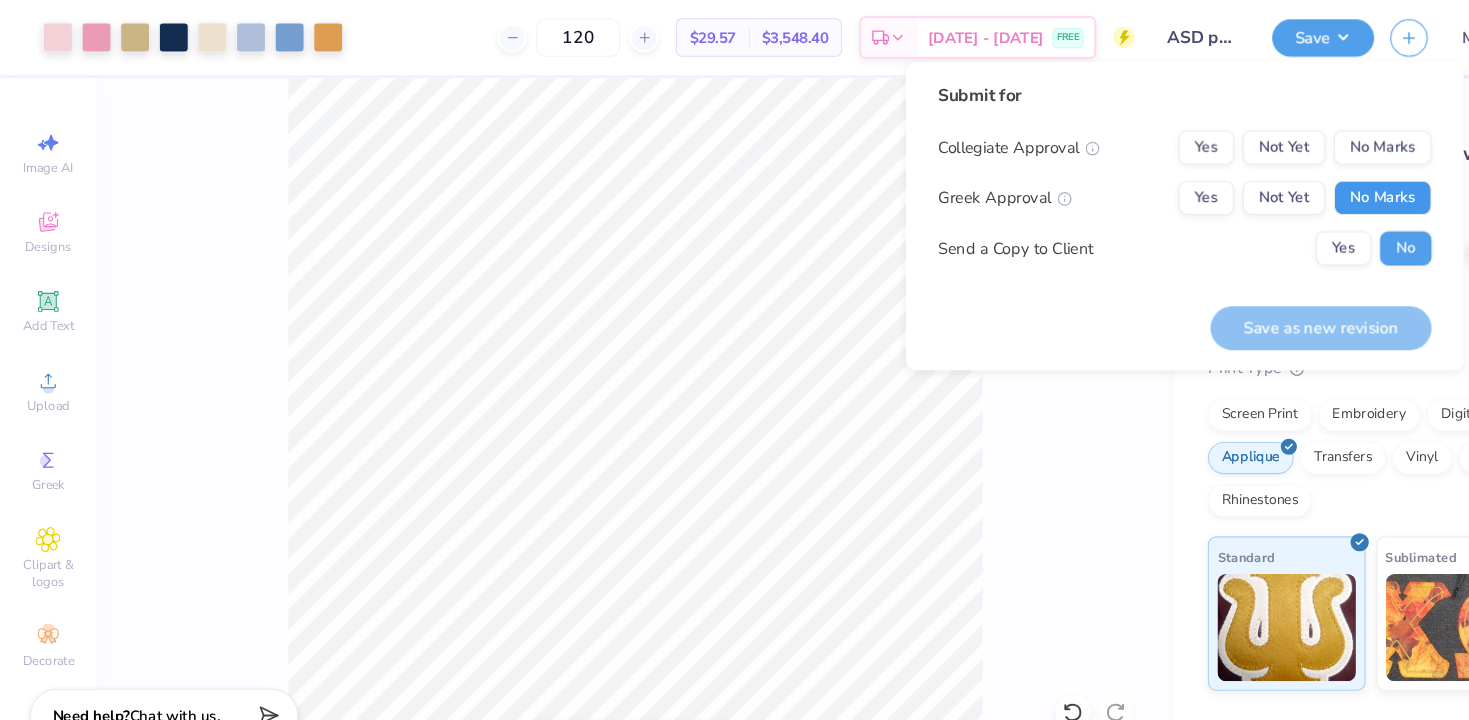 click on "No Marks" at bounding box center [1289, 185] 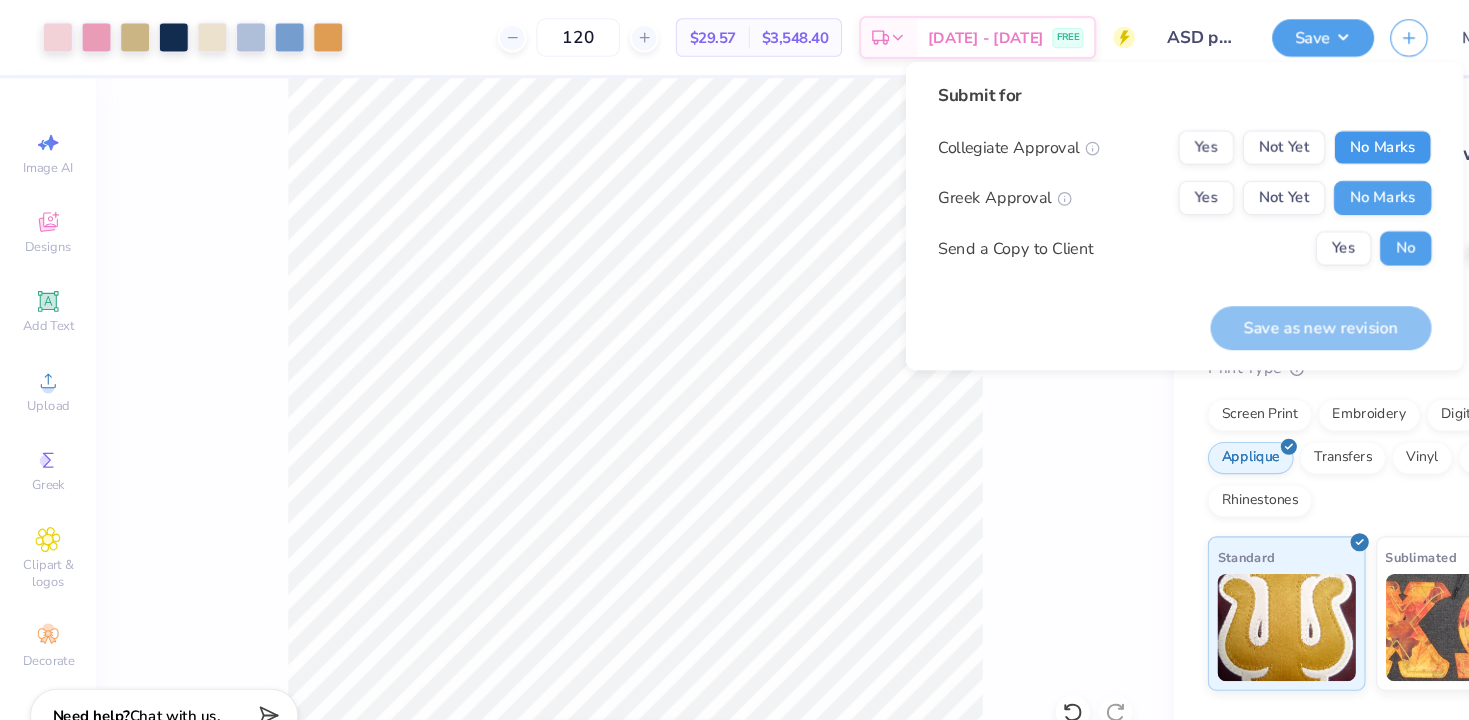 click on "No Marks" at bounding box center (1289, 138) 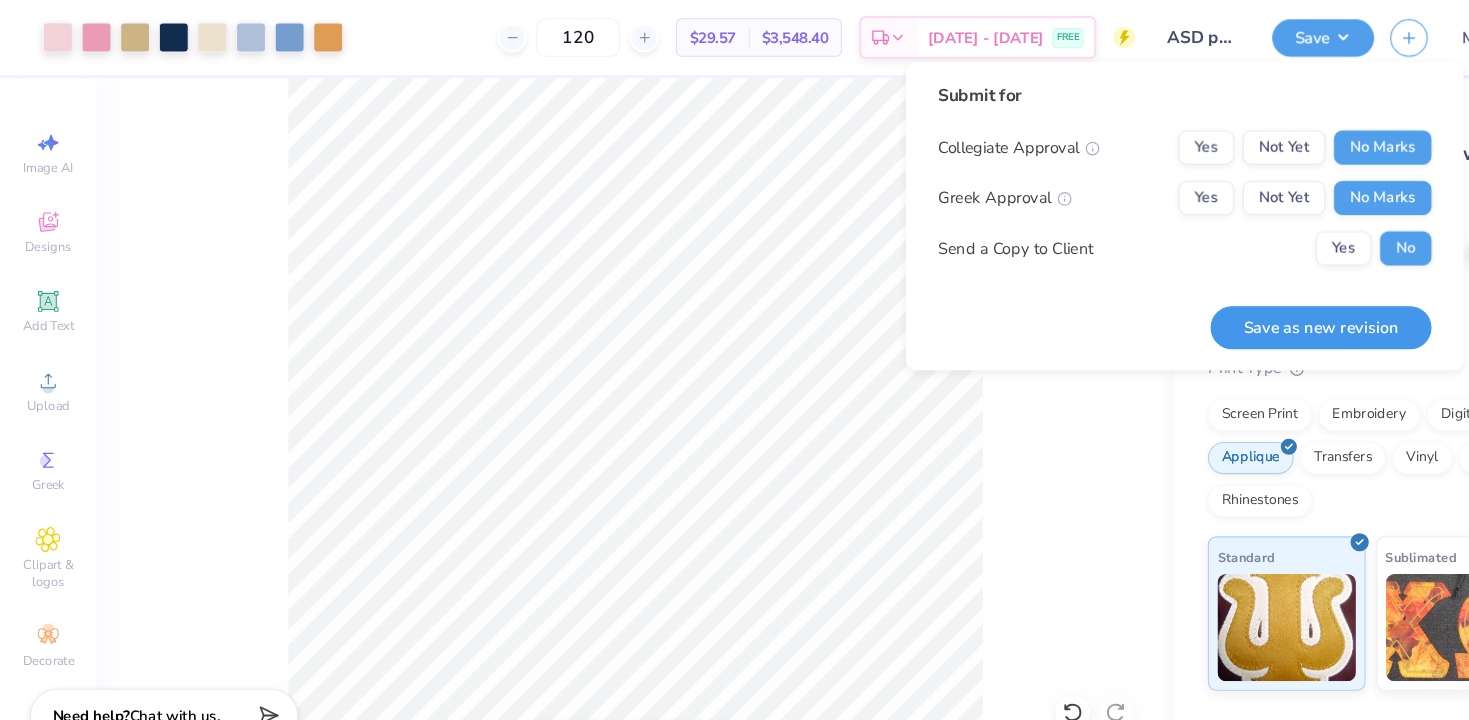 click on "Save as new revision" at bounding box center (1232, 305) 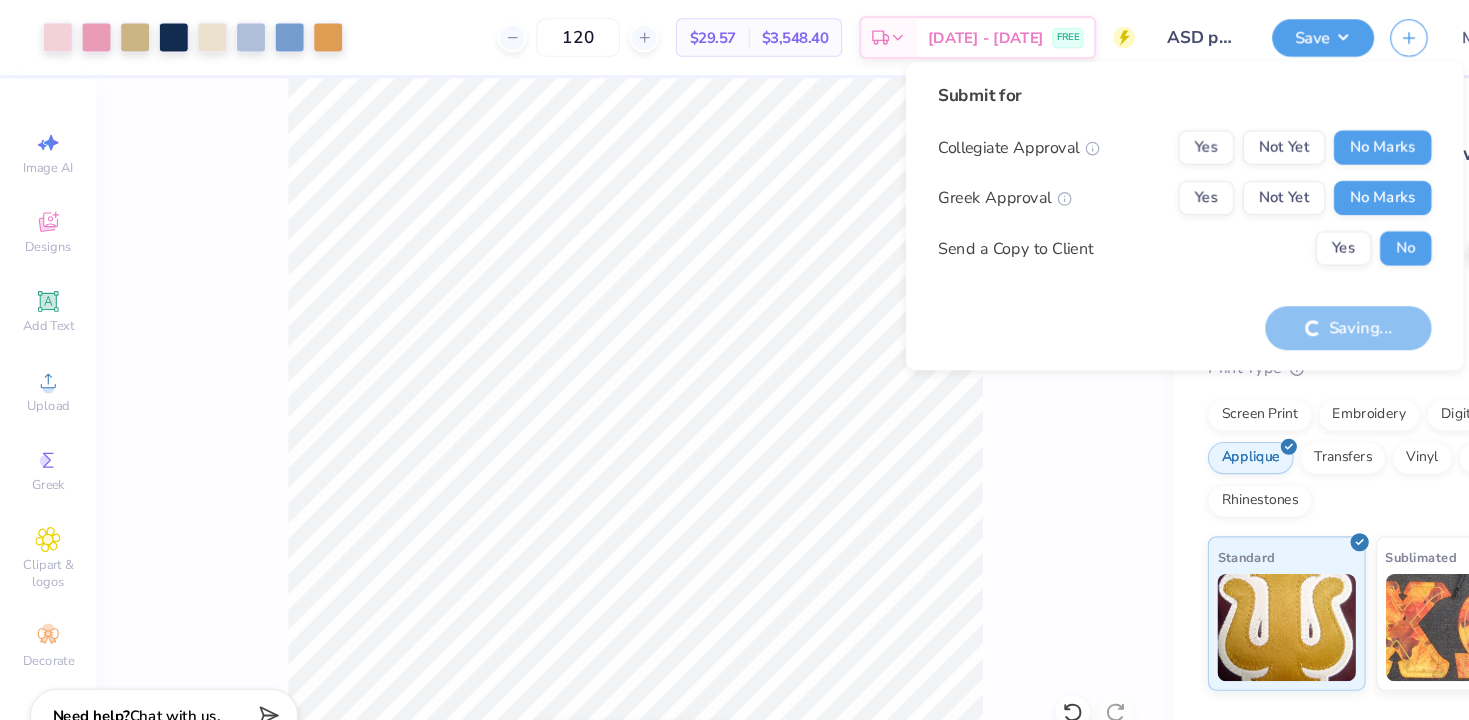 click on "Saving..." at bounding box center (1257, 305) 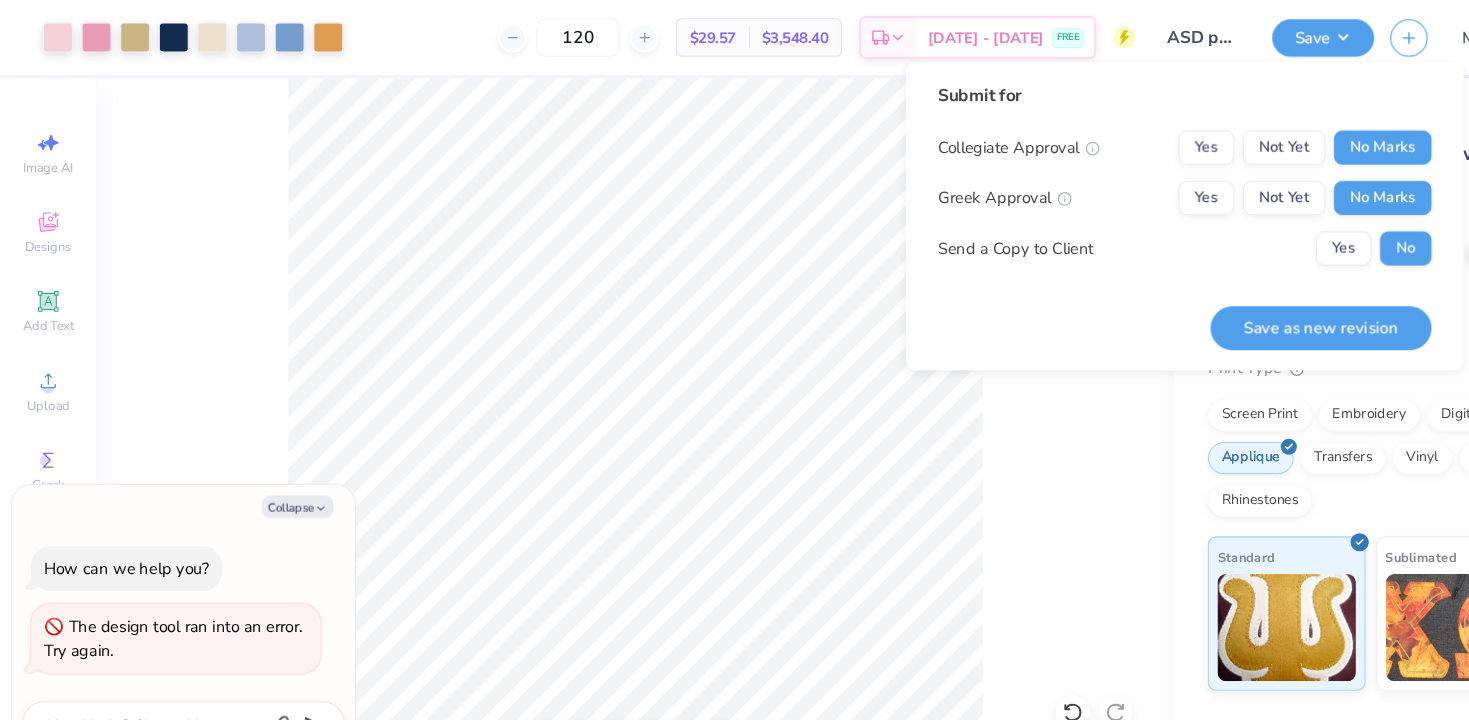 click on "100  % Back" at bounding box center [592, 396] 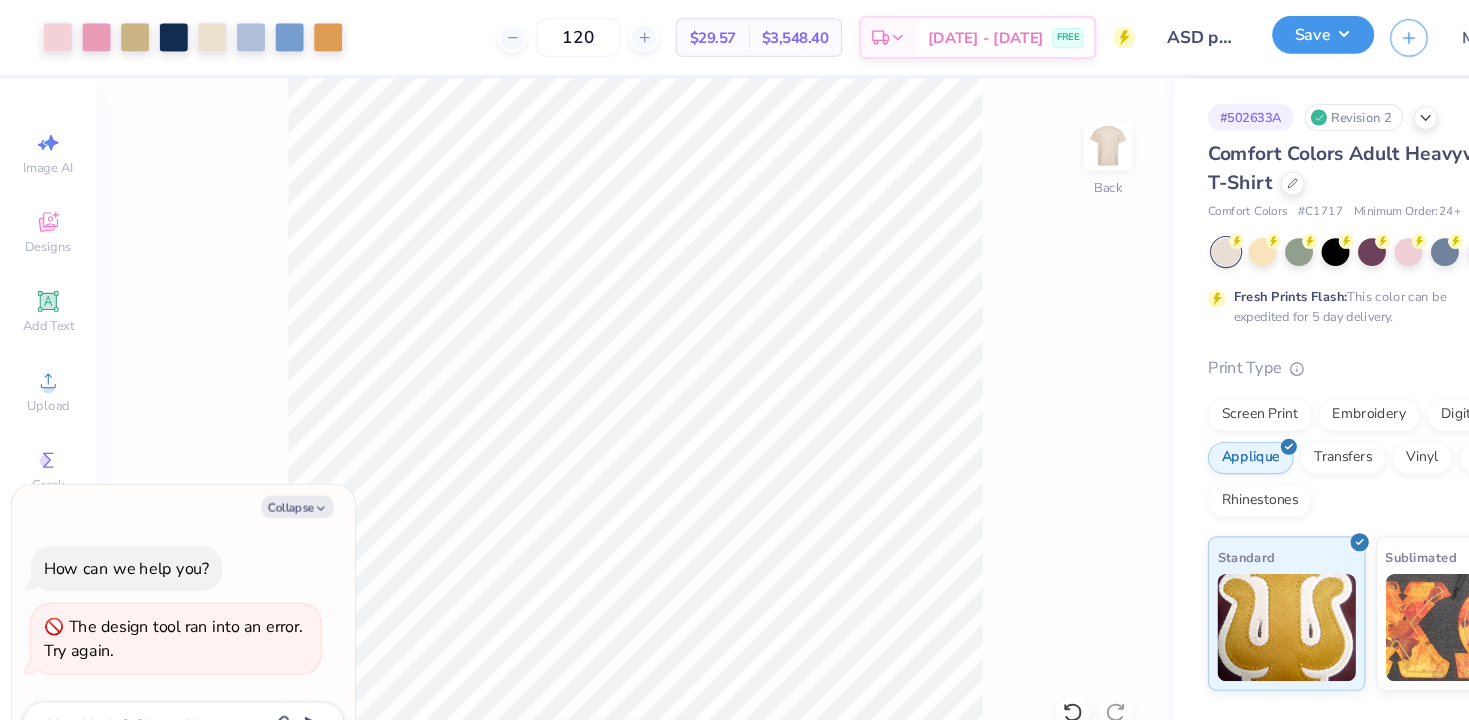 click on "Save" at bounding box center [1233, 32] 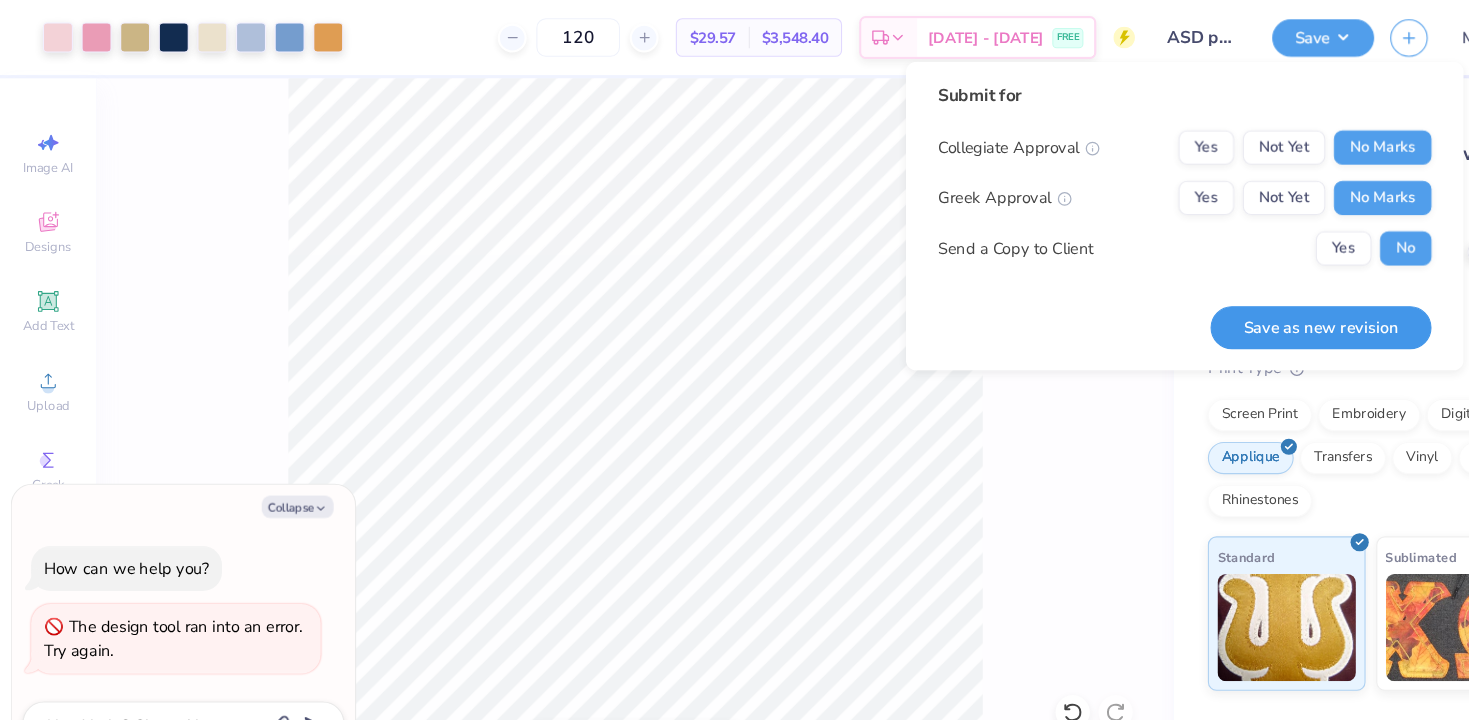 click on "Save as new revision" at bounding box center (1232, 305) 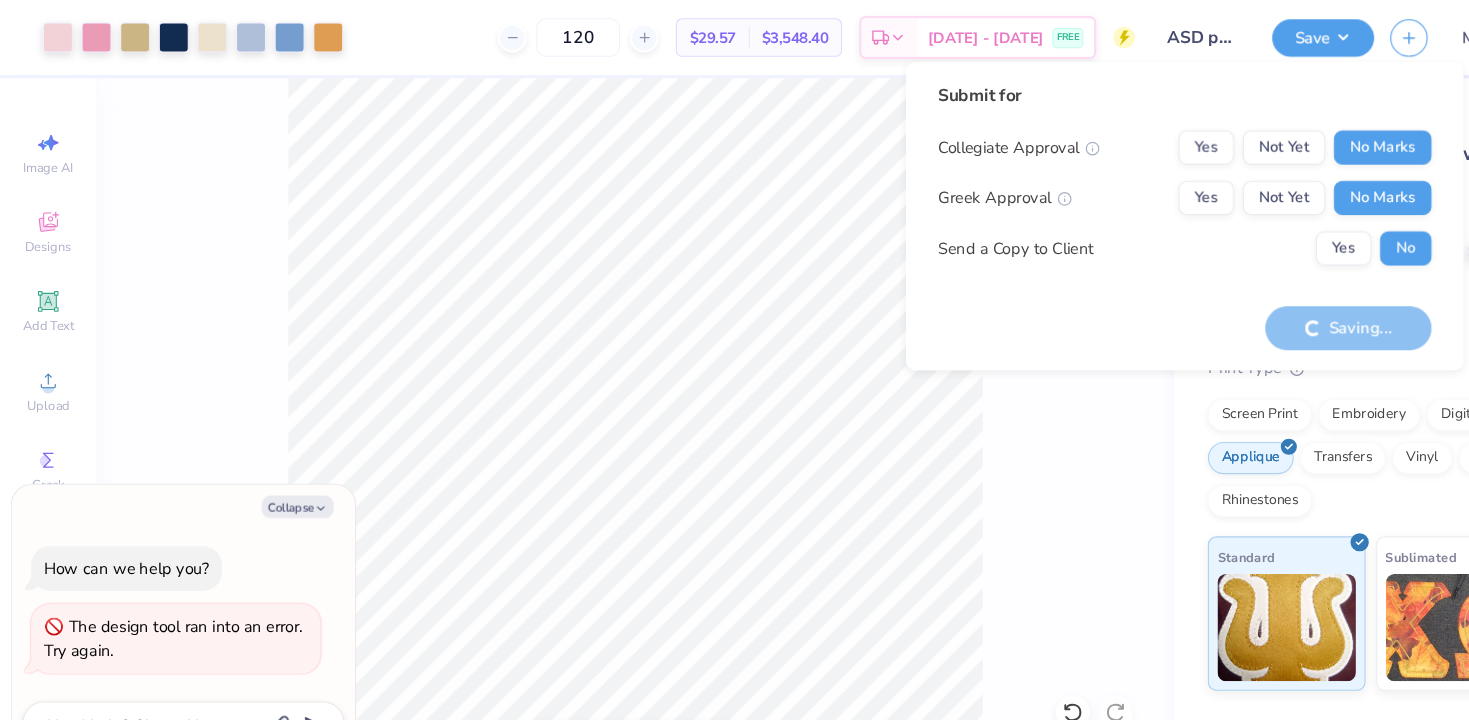 type on "x" 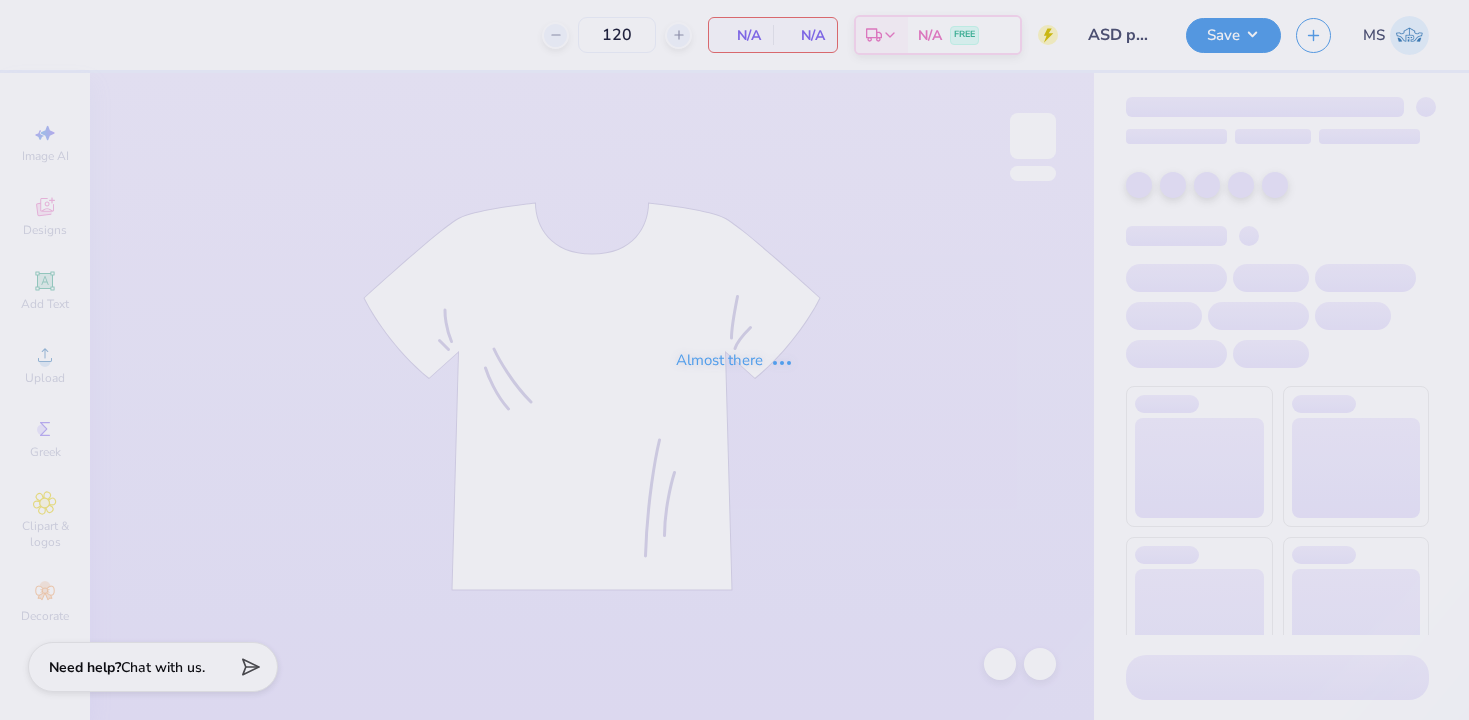 scroll, scrollTop: 0, scrollLeft: 0, axis: both 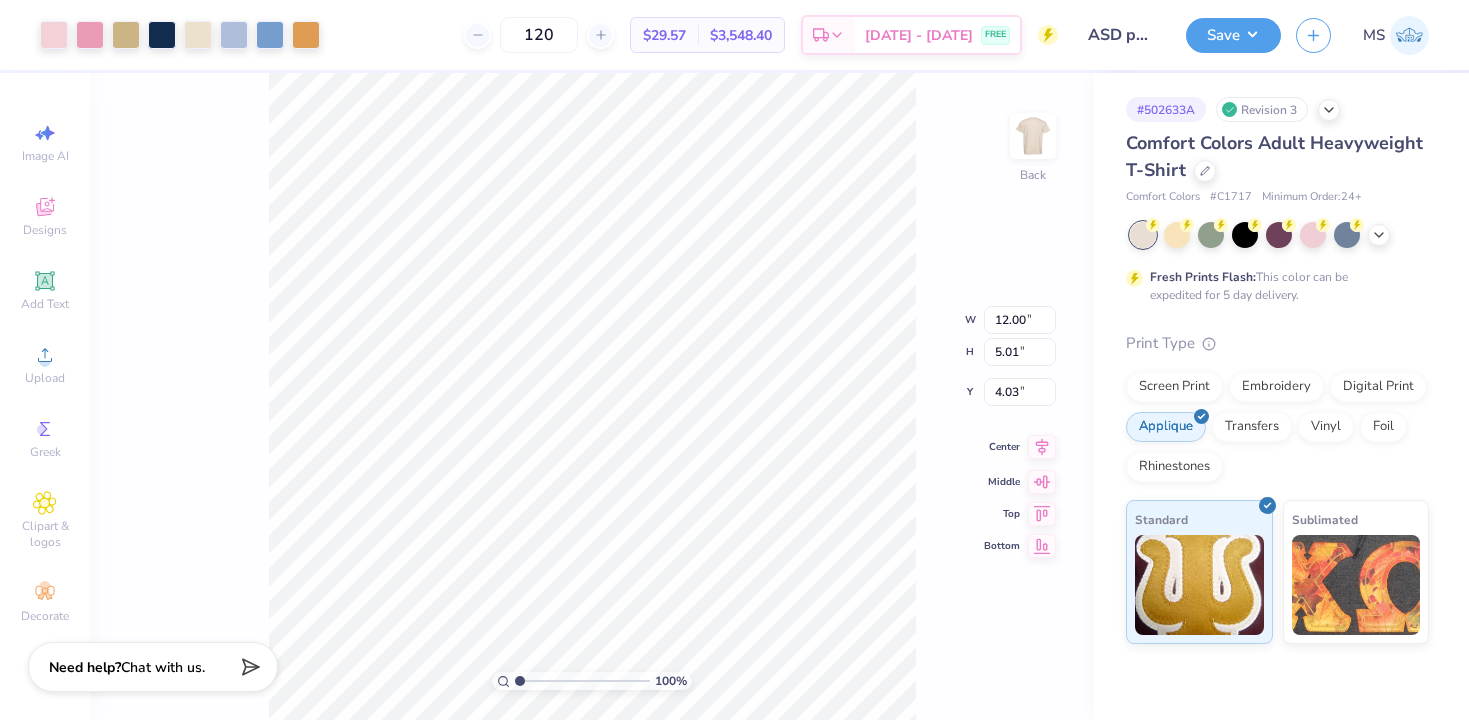 click 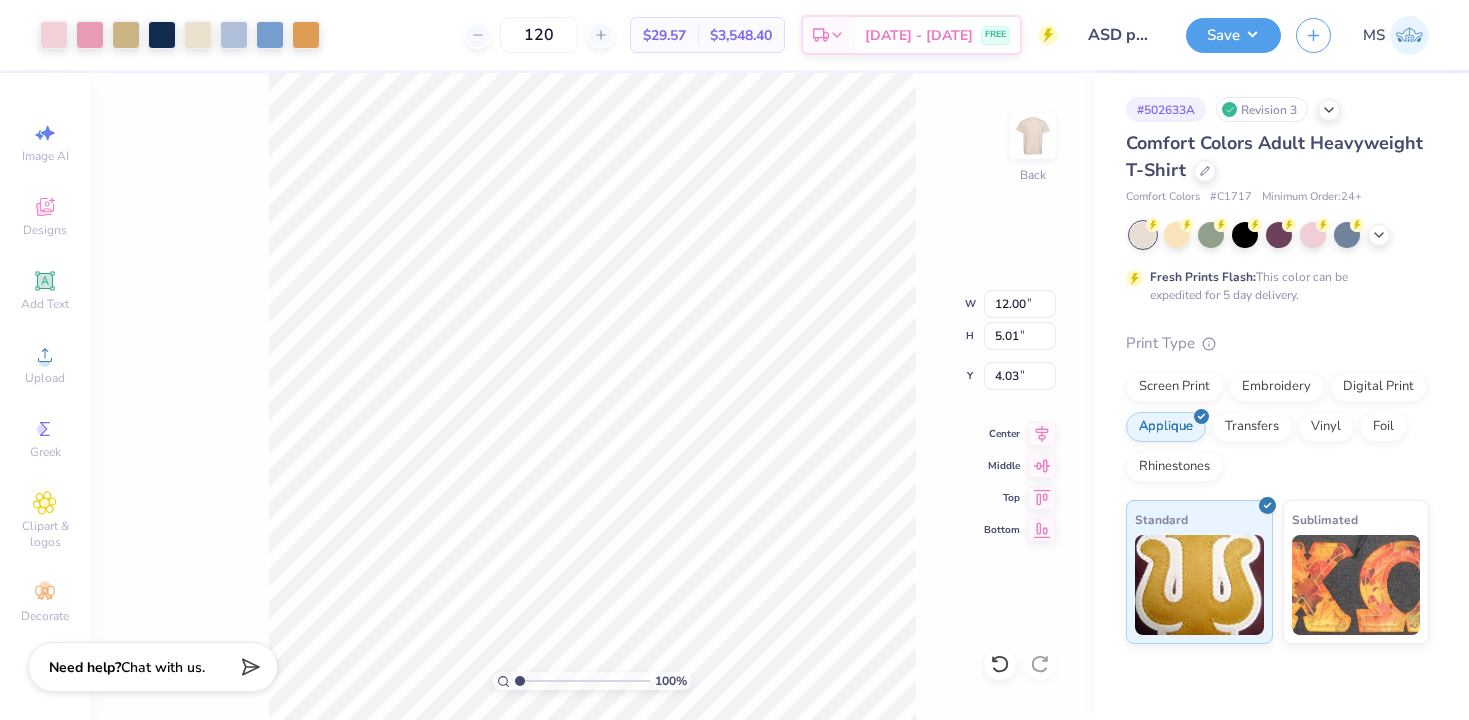 type on "3.00" 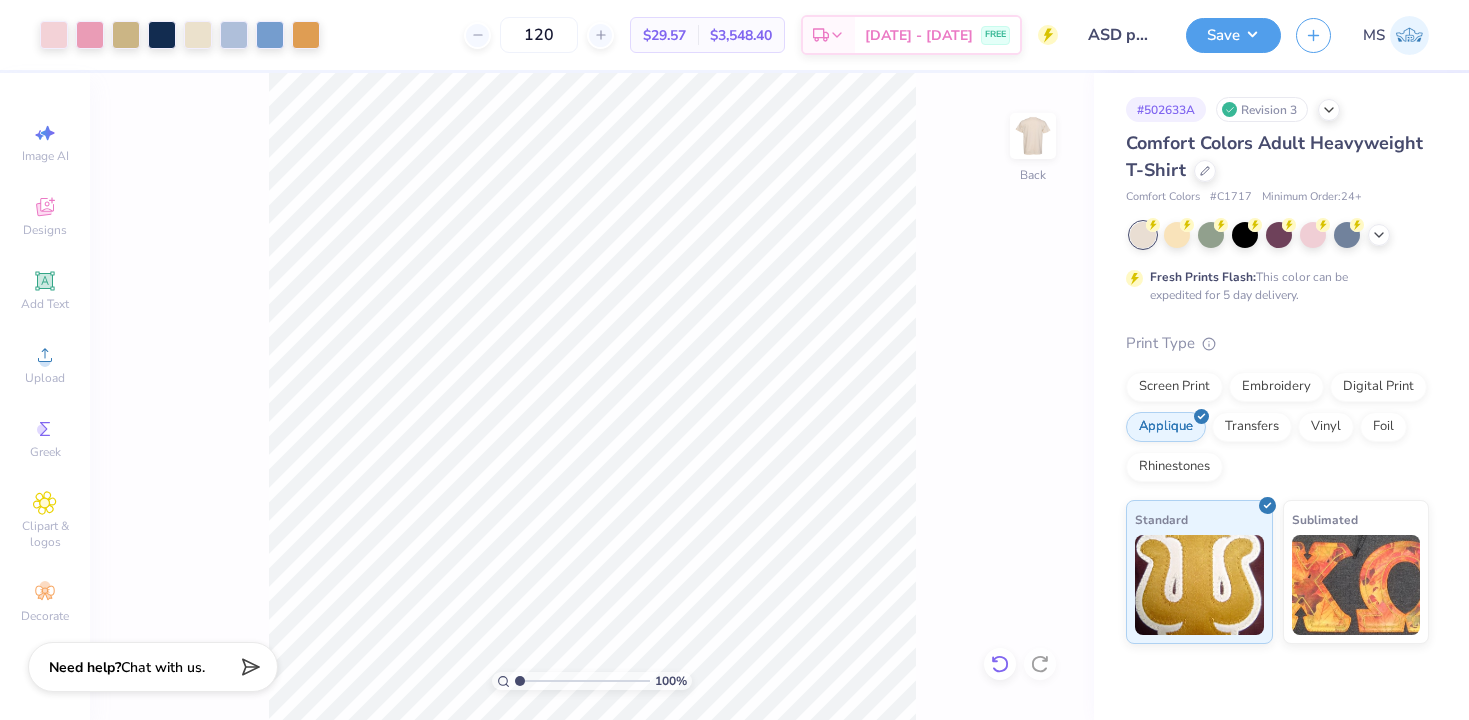 click 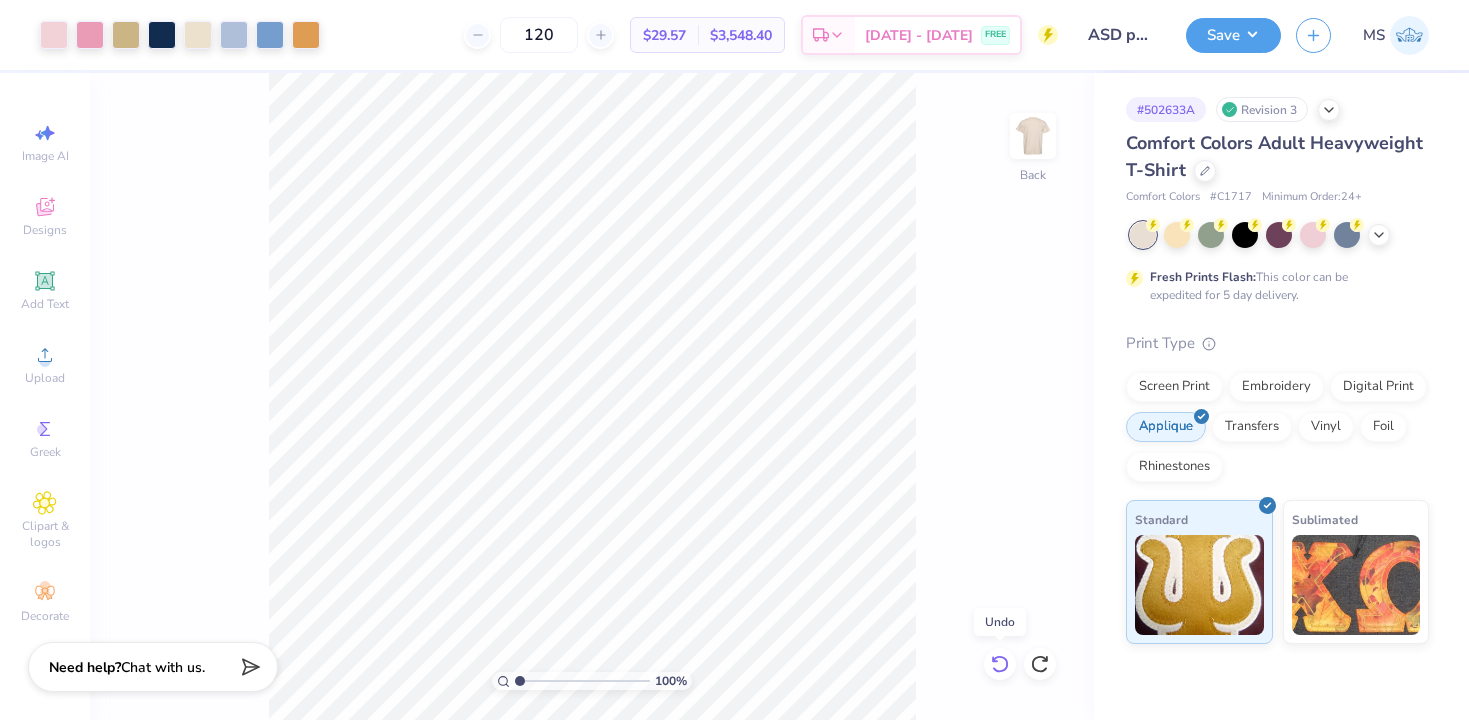 click 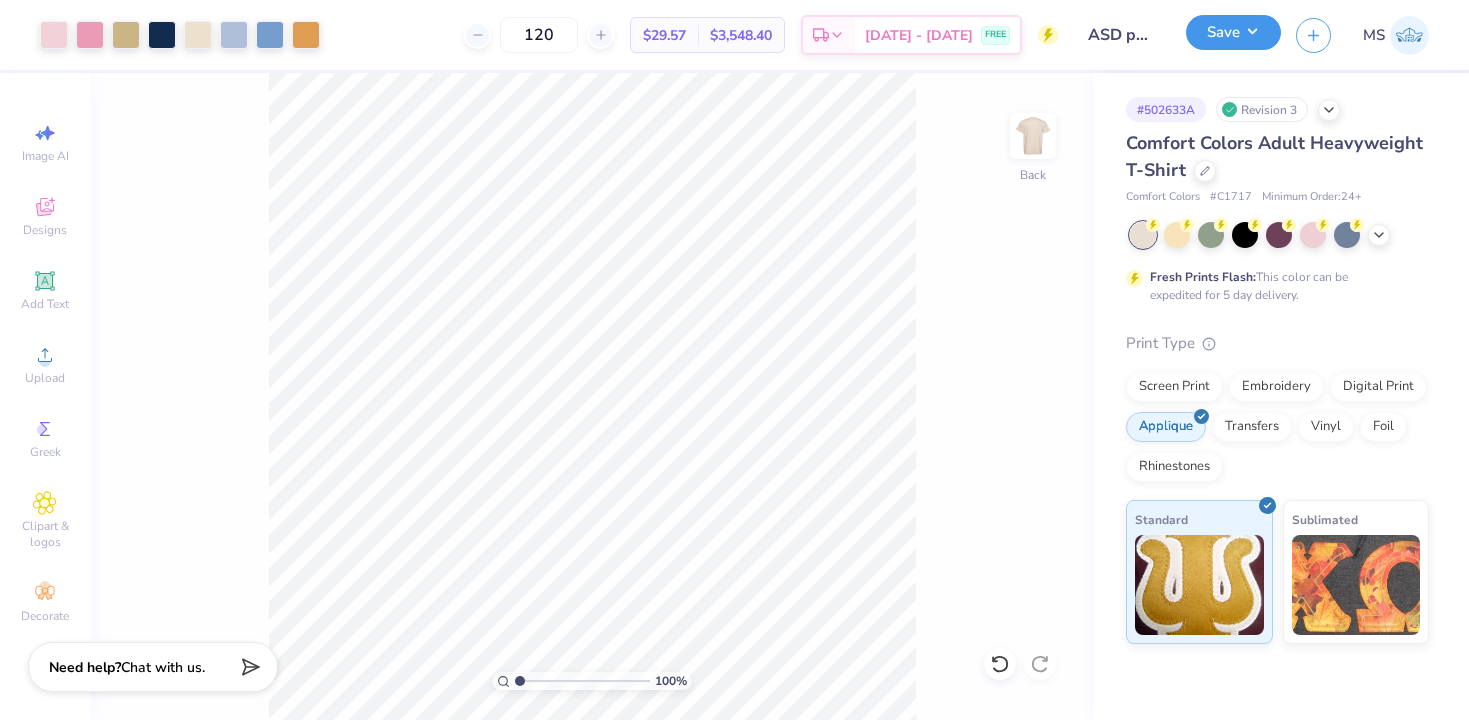 click on "Save" at bounding box center (1233, 32) 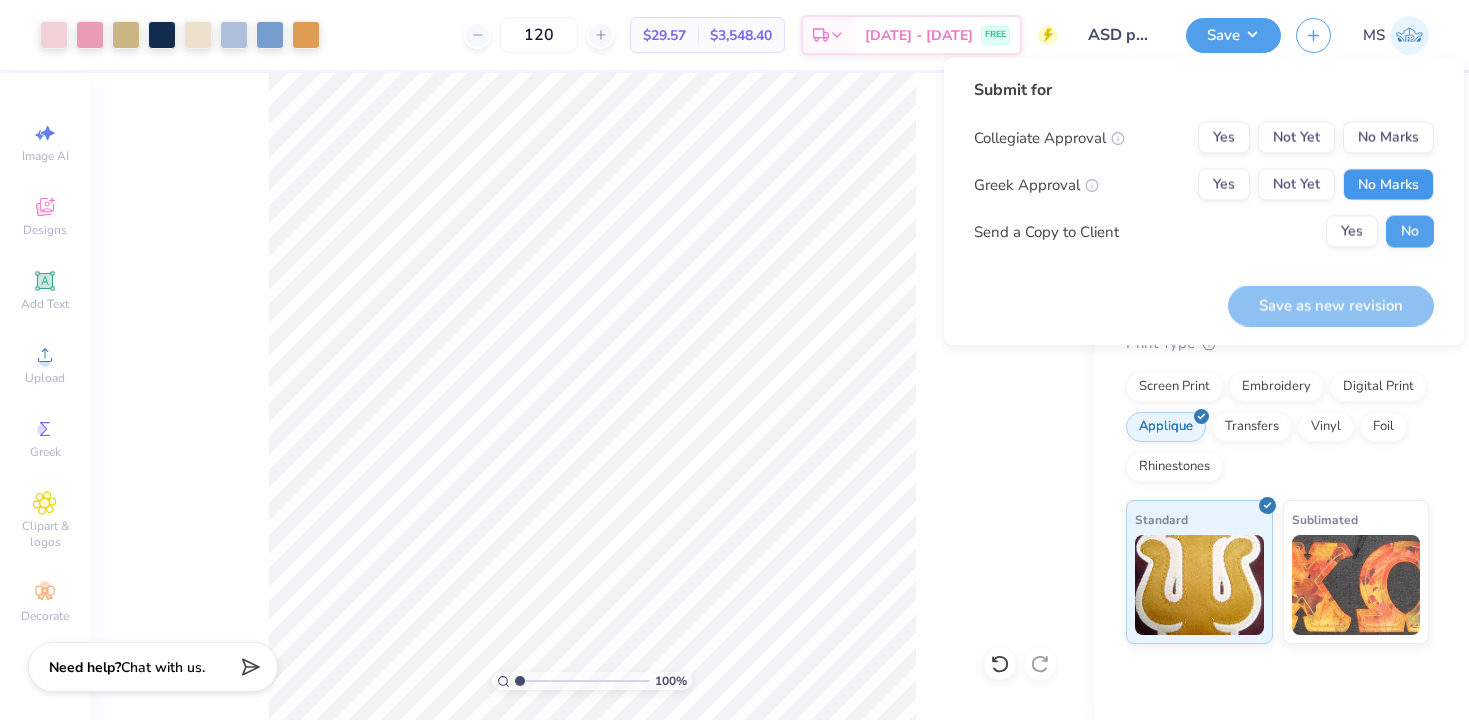 click on "No Marks" at bounding box center [1388, 185] 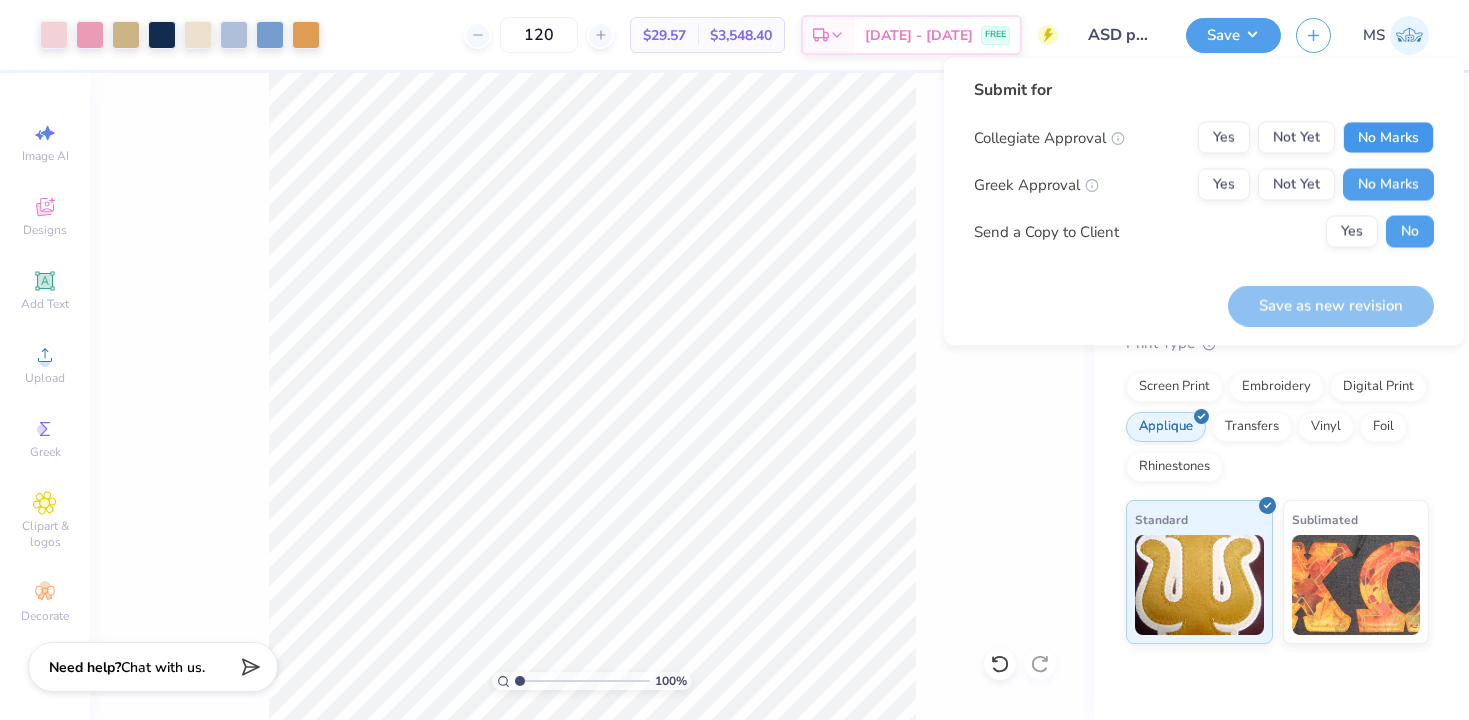 click on "No Marks" at bounding box center [1388, 138] 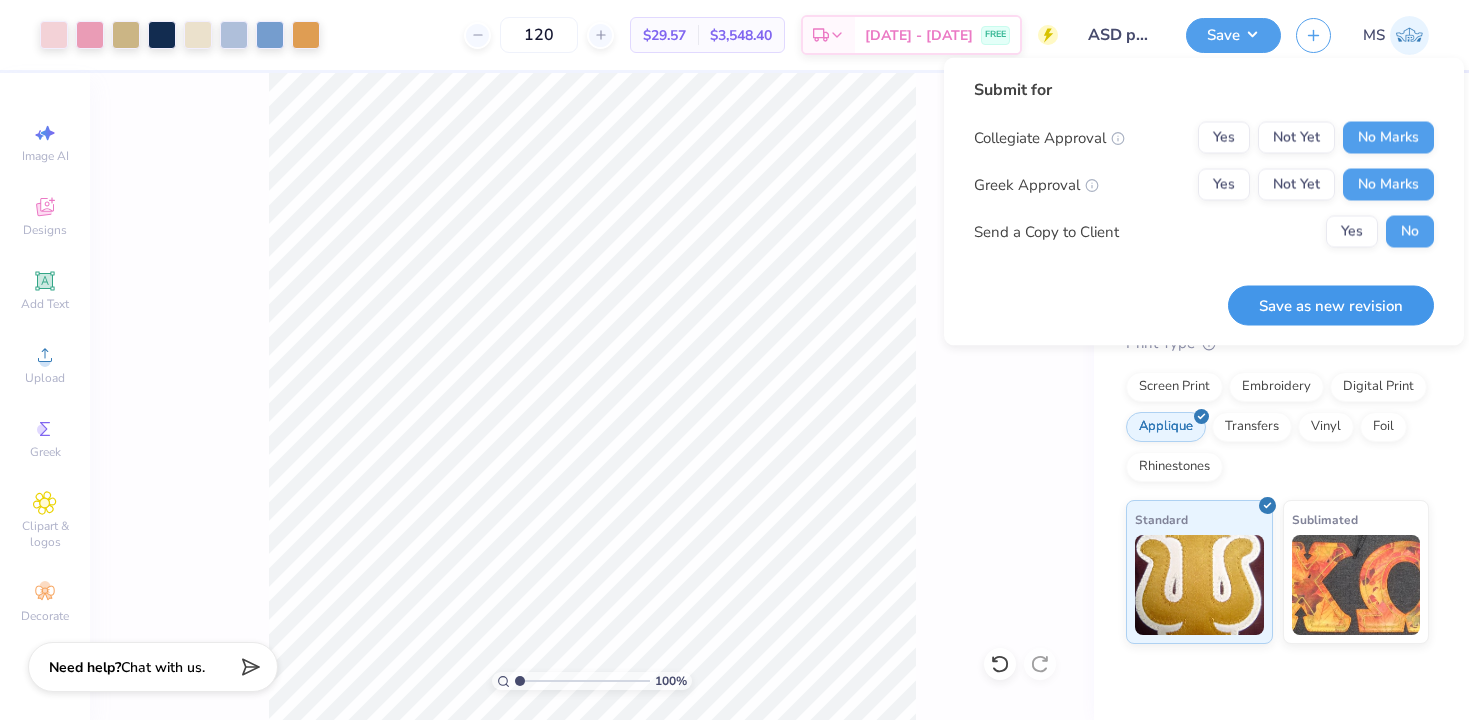 click on "Save as new revision" at bounding box center [1331, 305] 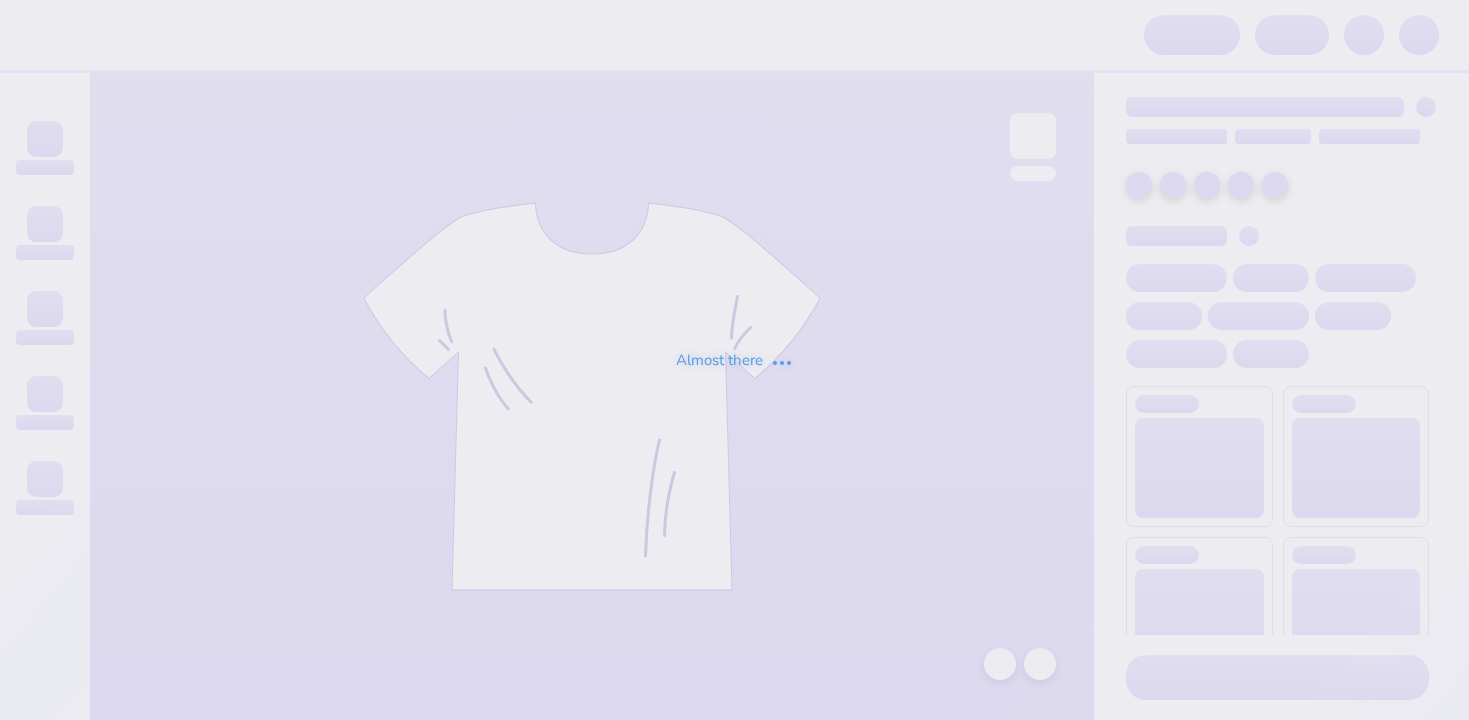 scroll, scrollTop: 0, scrollLeft: 0, axis: both 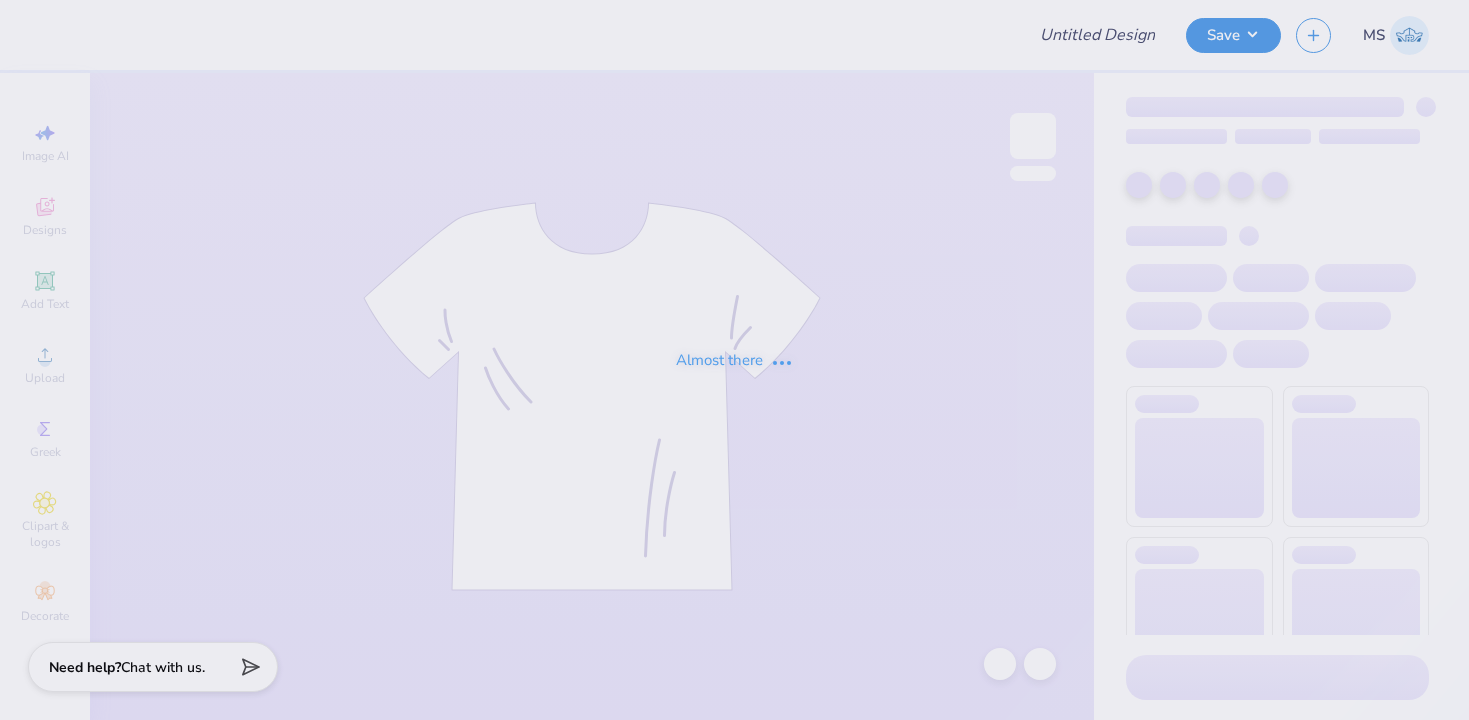 type on "ASD patch shirt" 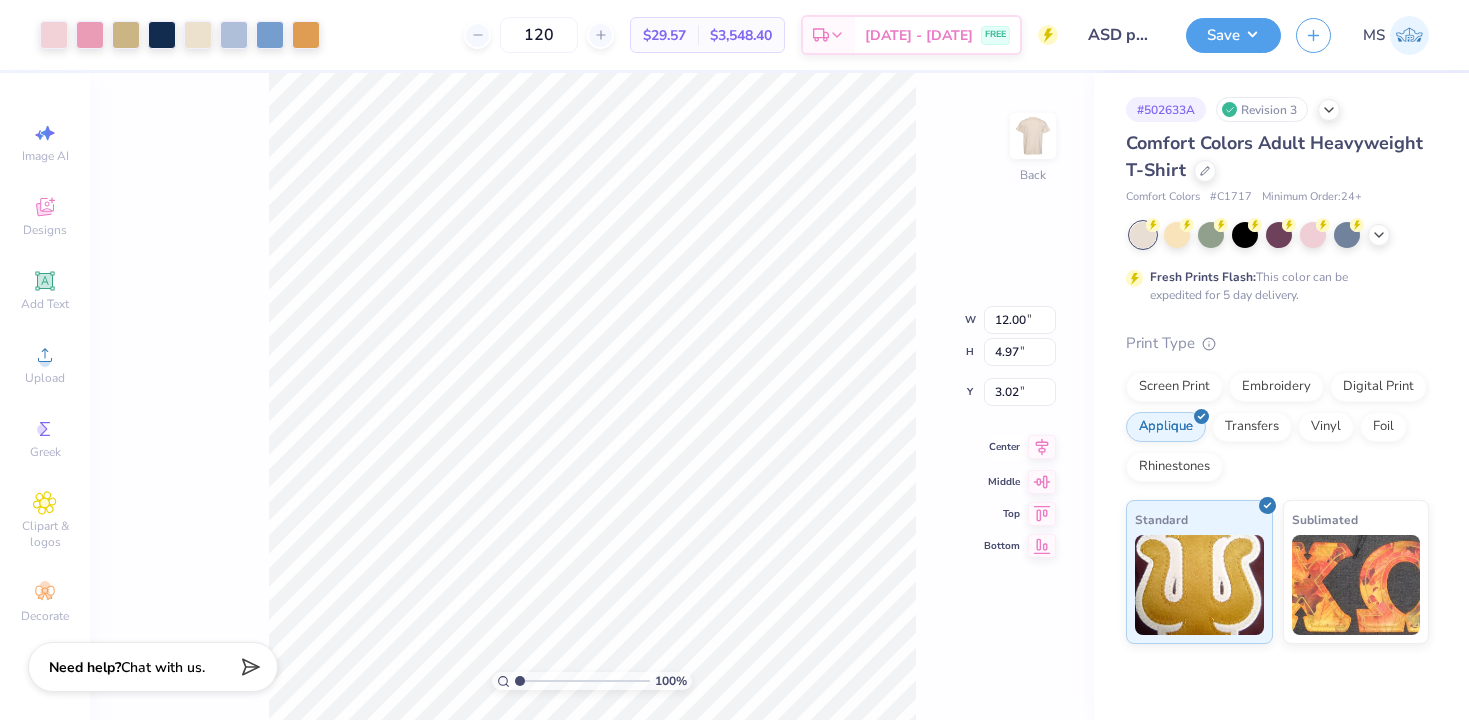 click 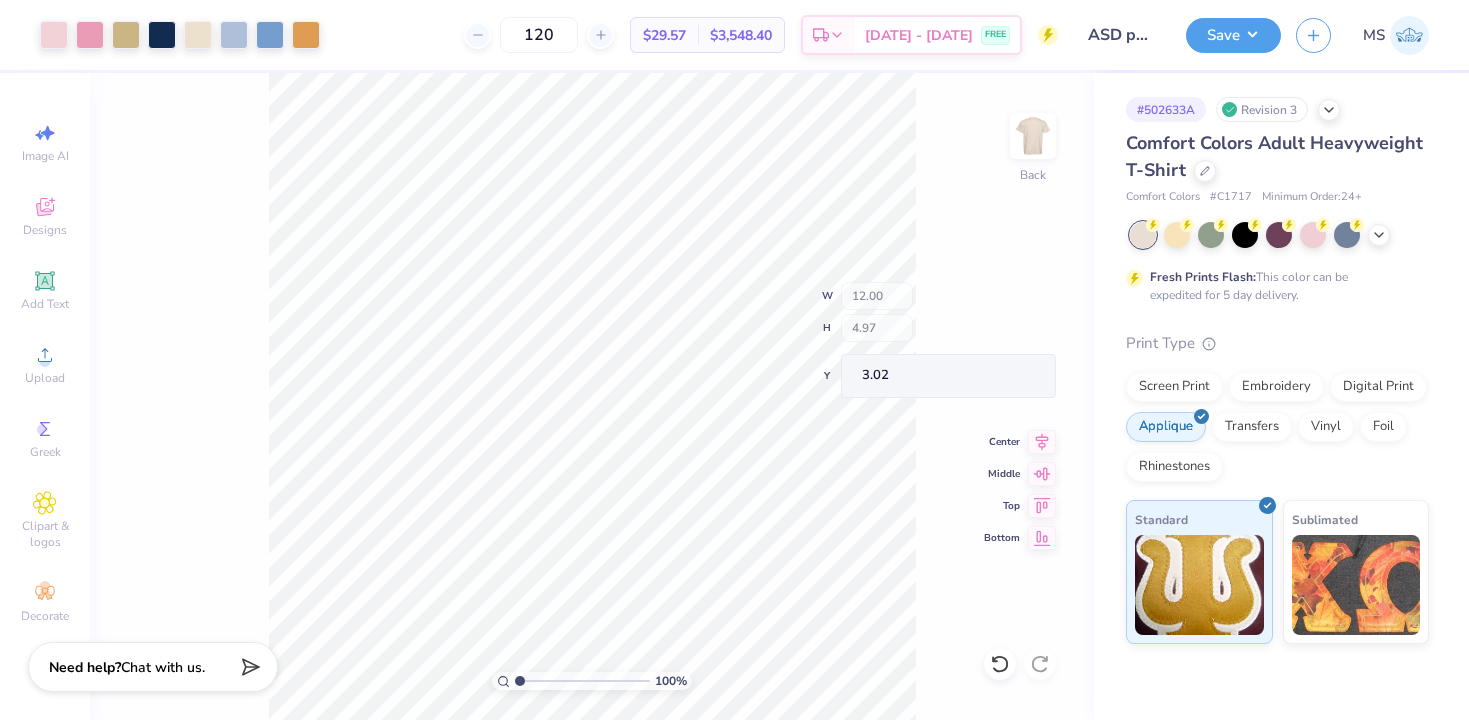 type on "3.00" 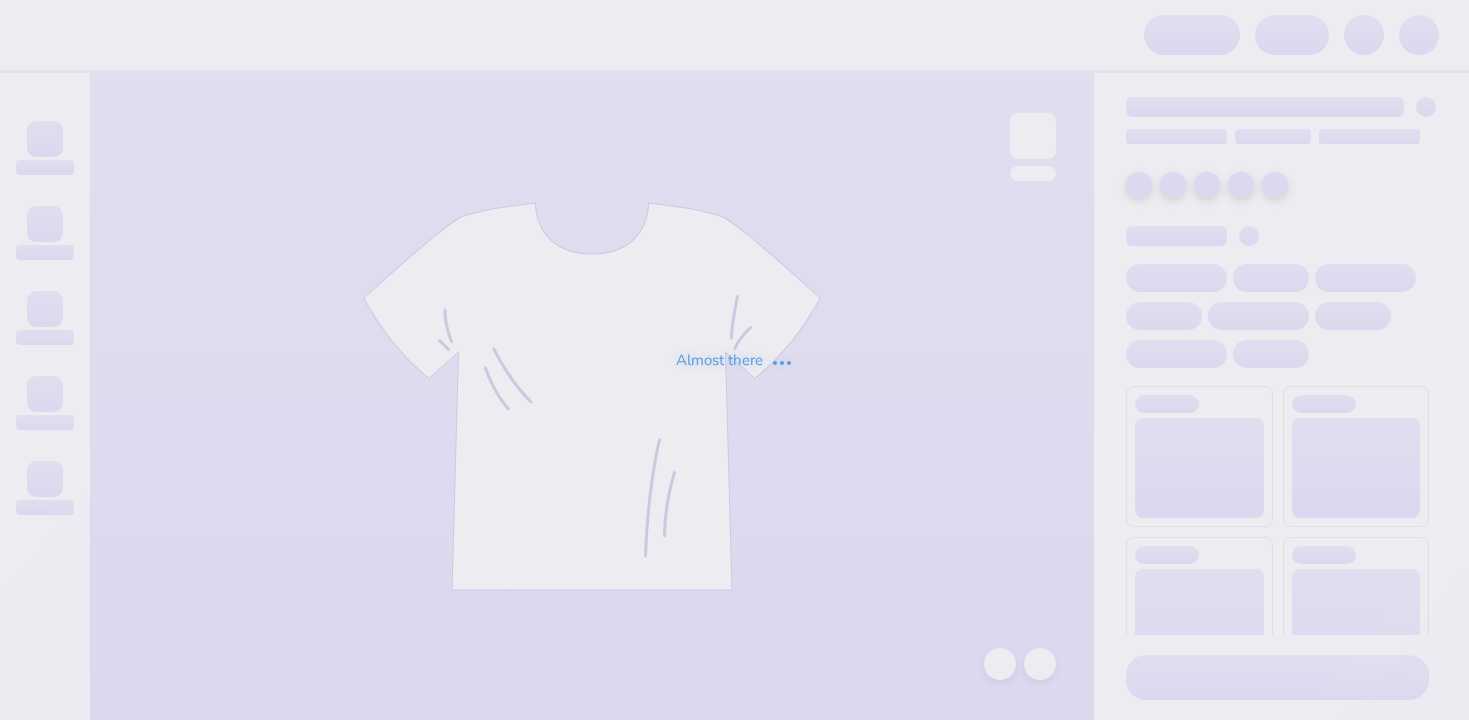 scroll, scrollTop: 0, scrollLeft: 0, axis: both 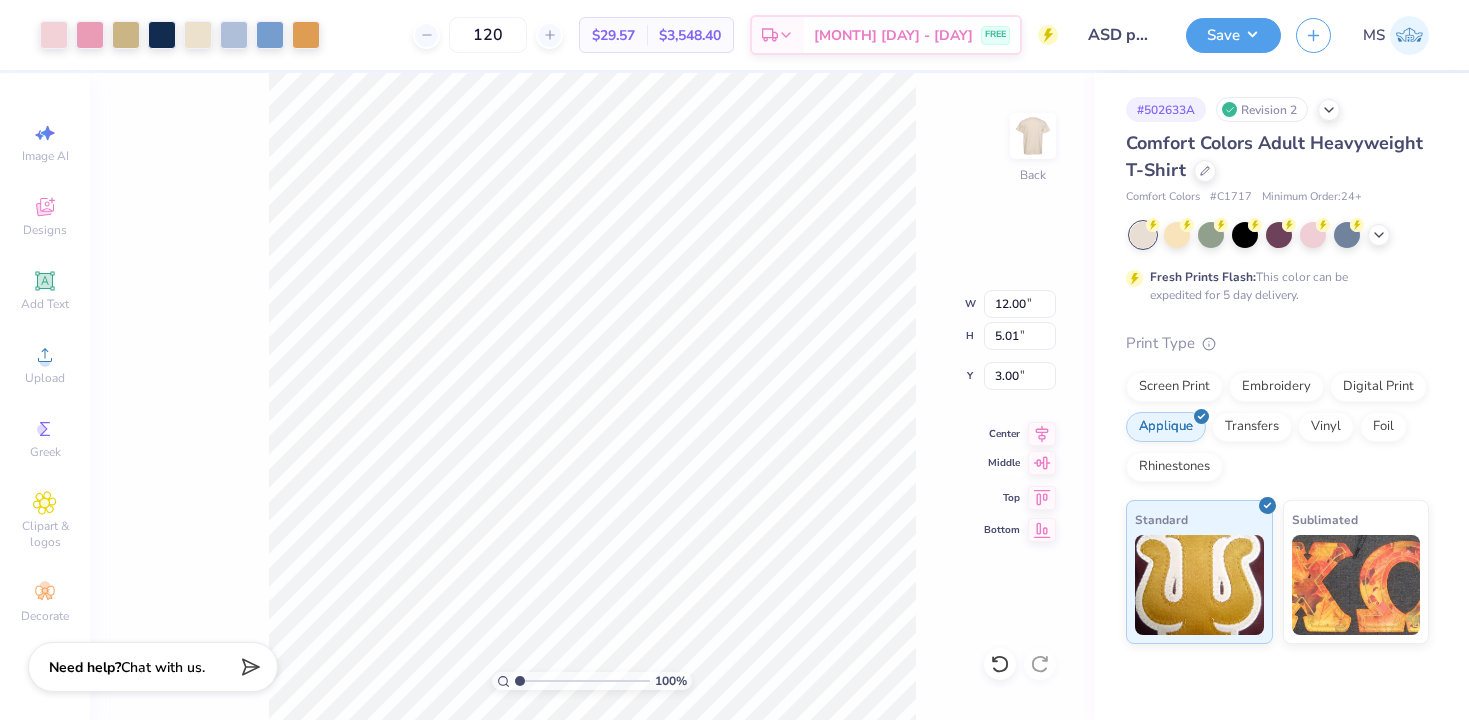 click 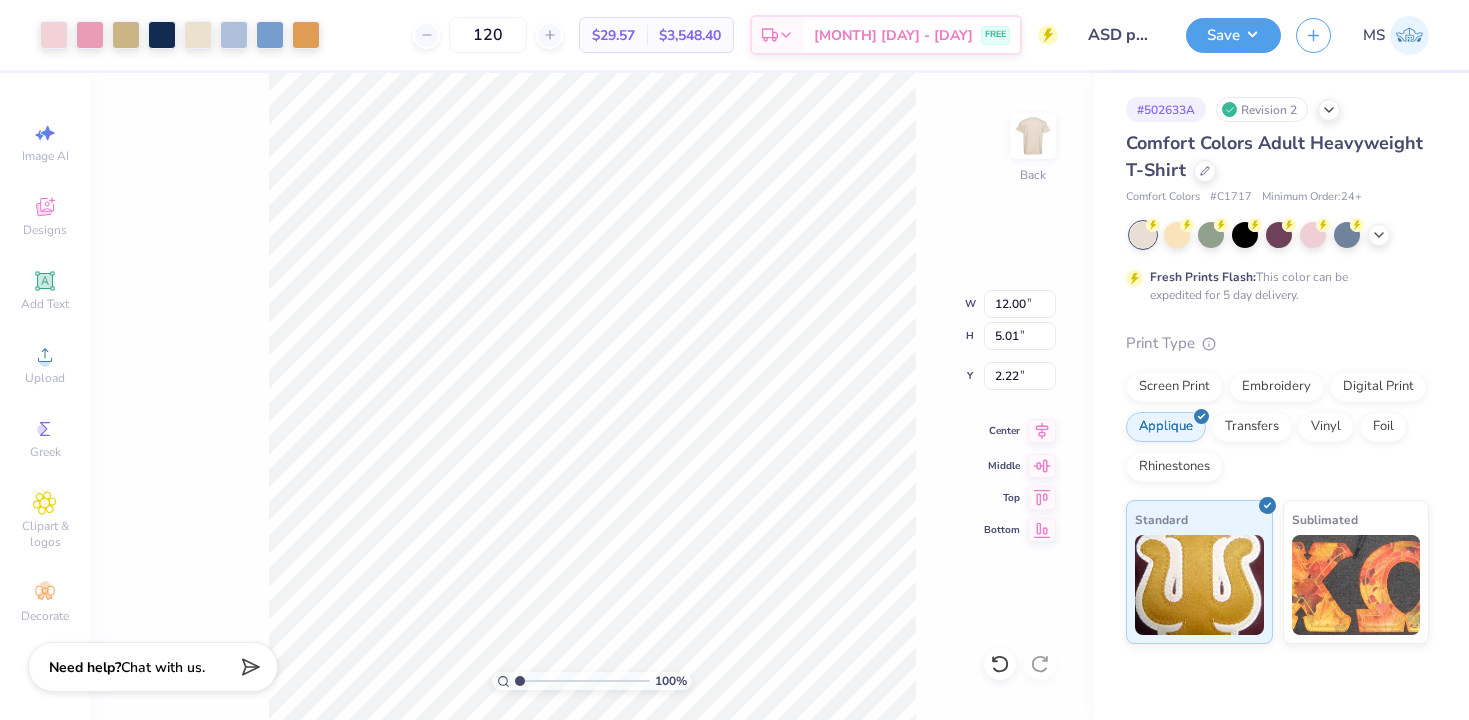 type on "3.00" 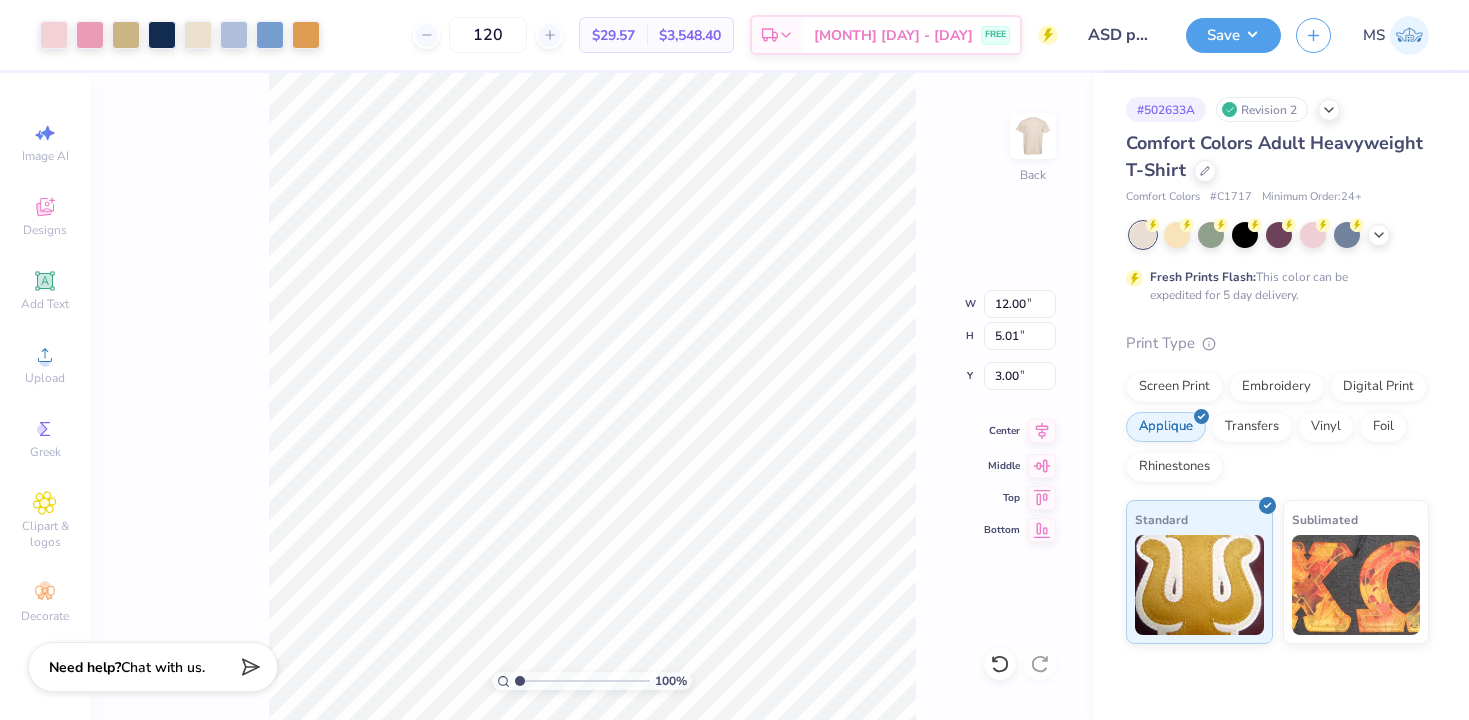 click 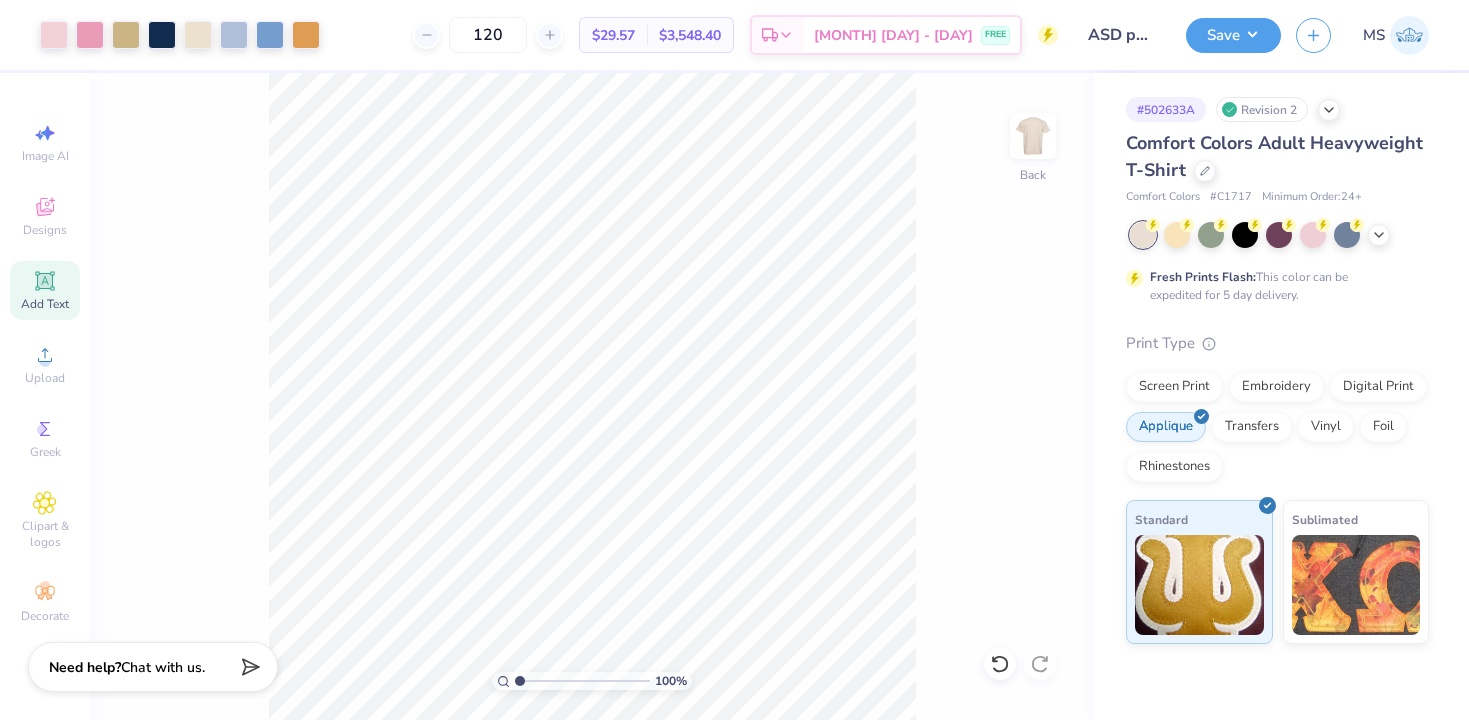 click on "Add Text" at bounding box center [45, 304] 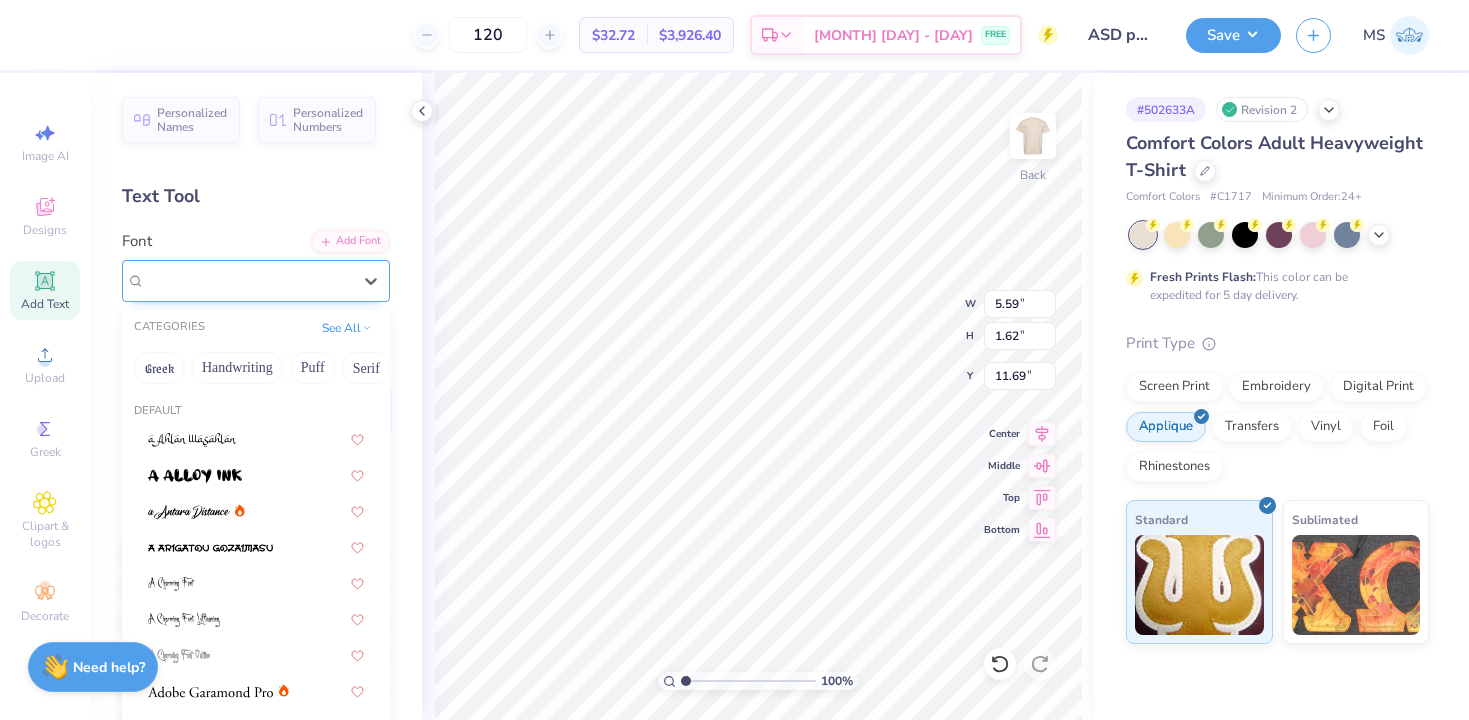 click on "Super Dream" at bounding box center [248, 280] 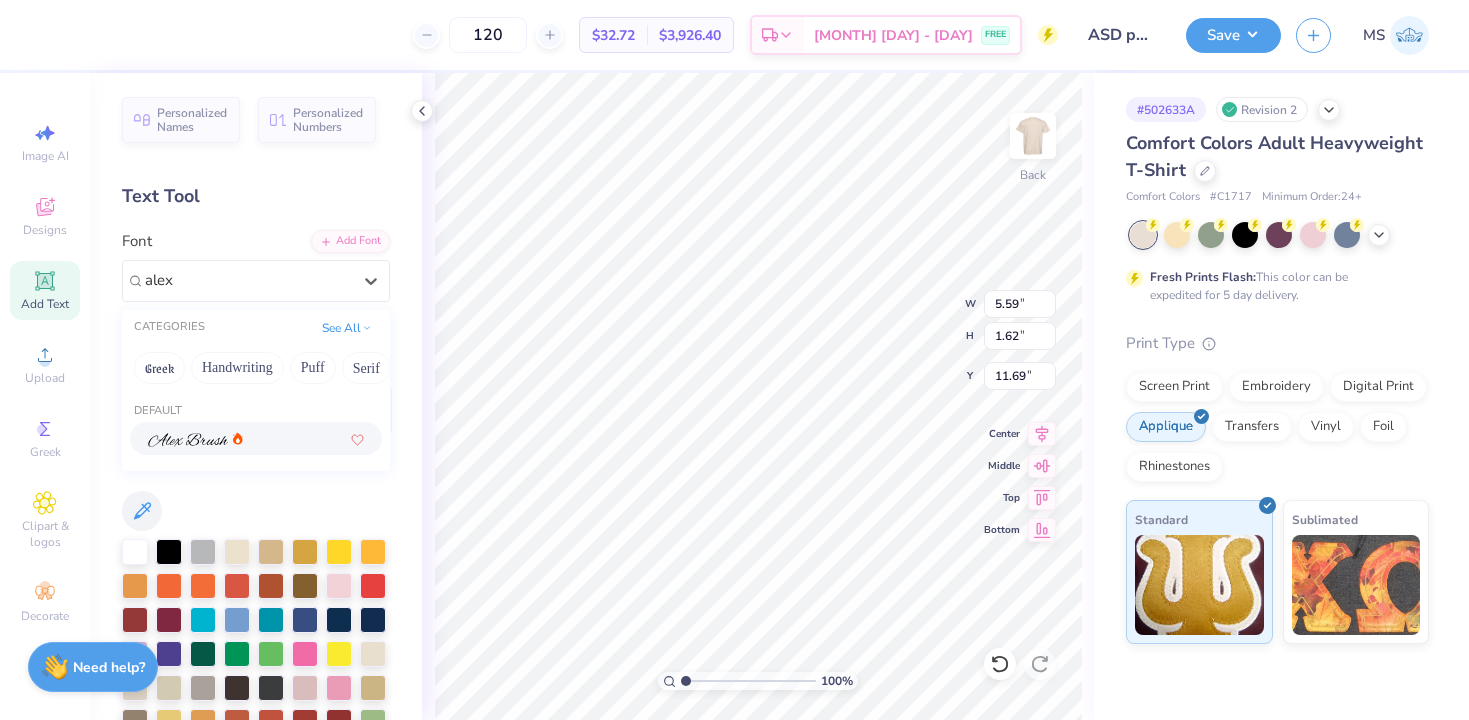click at bounding box center [188, 440] 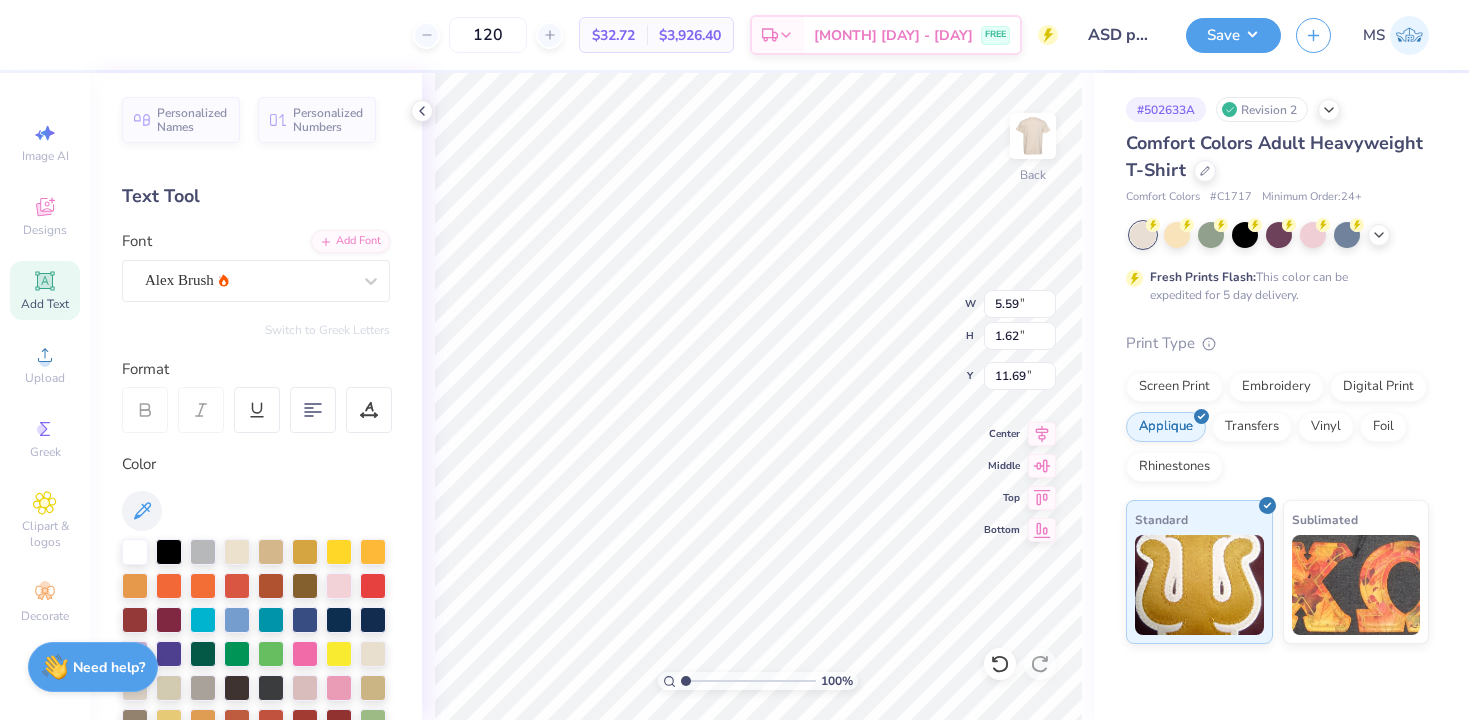 type on "7.05" 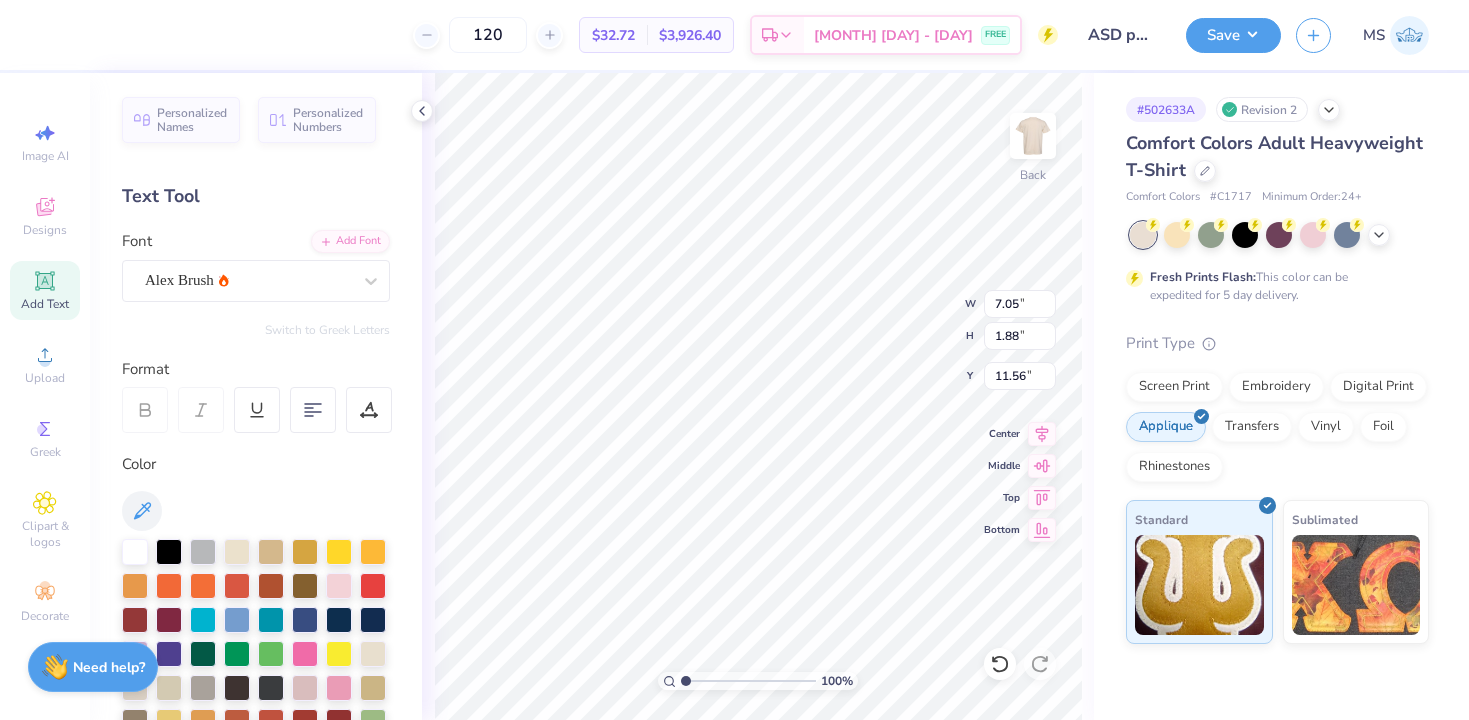 scroll, scrollTop: 0, scrollLeft: 2, axis: horizontal 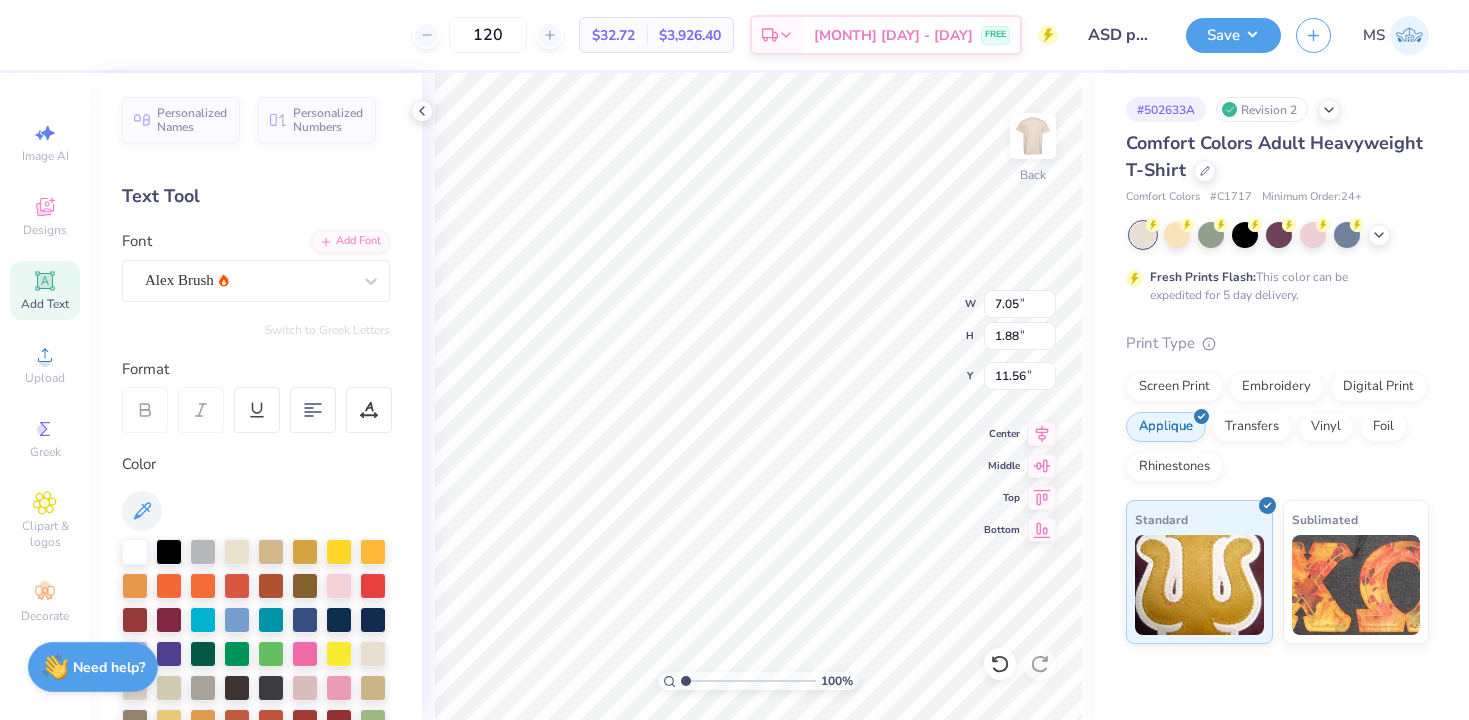 type on "est. 2014" 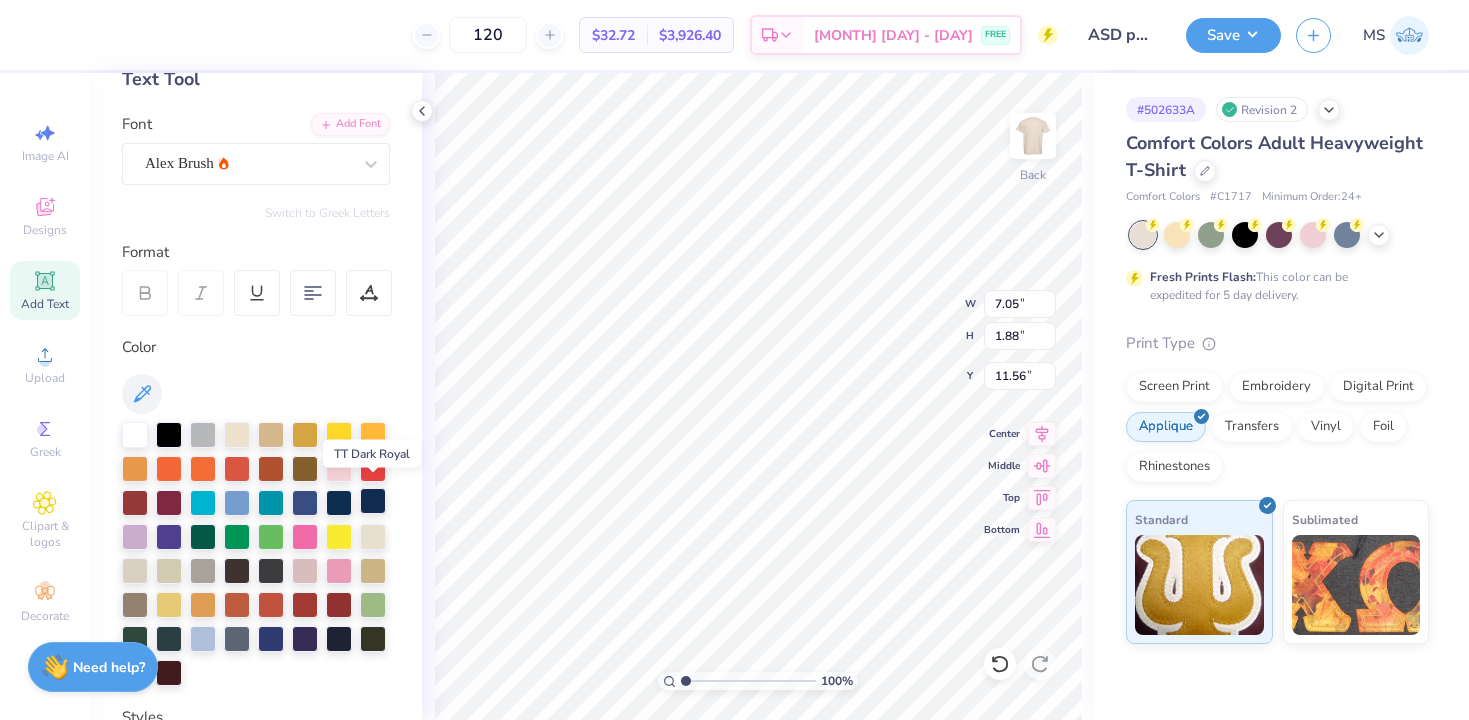 scroll, scrollTop: 125, scrollLeft: 0, axis: vertical 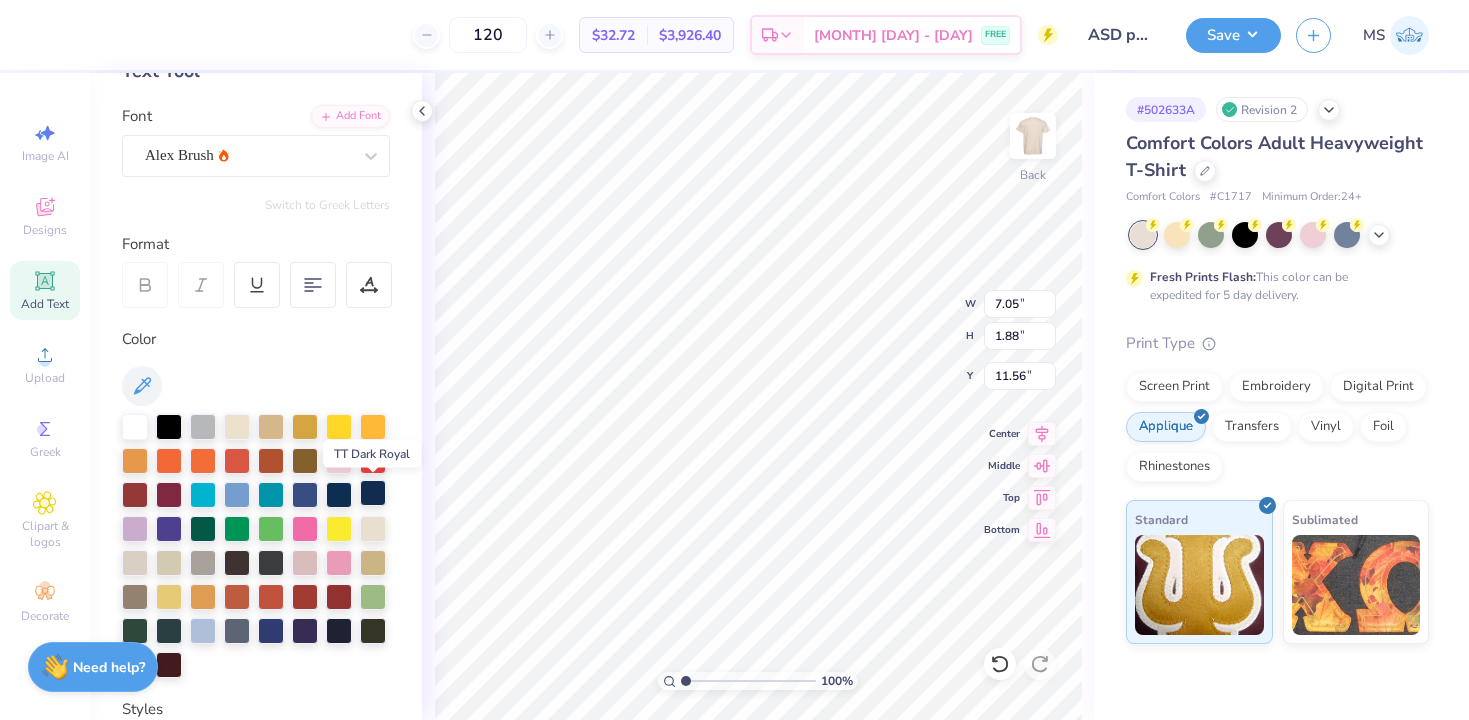 click at bounding box center (373, 493) 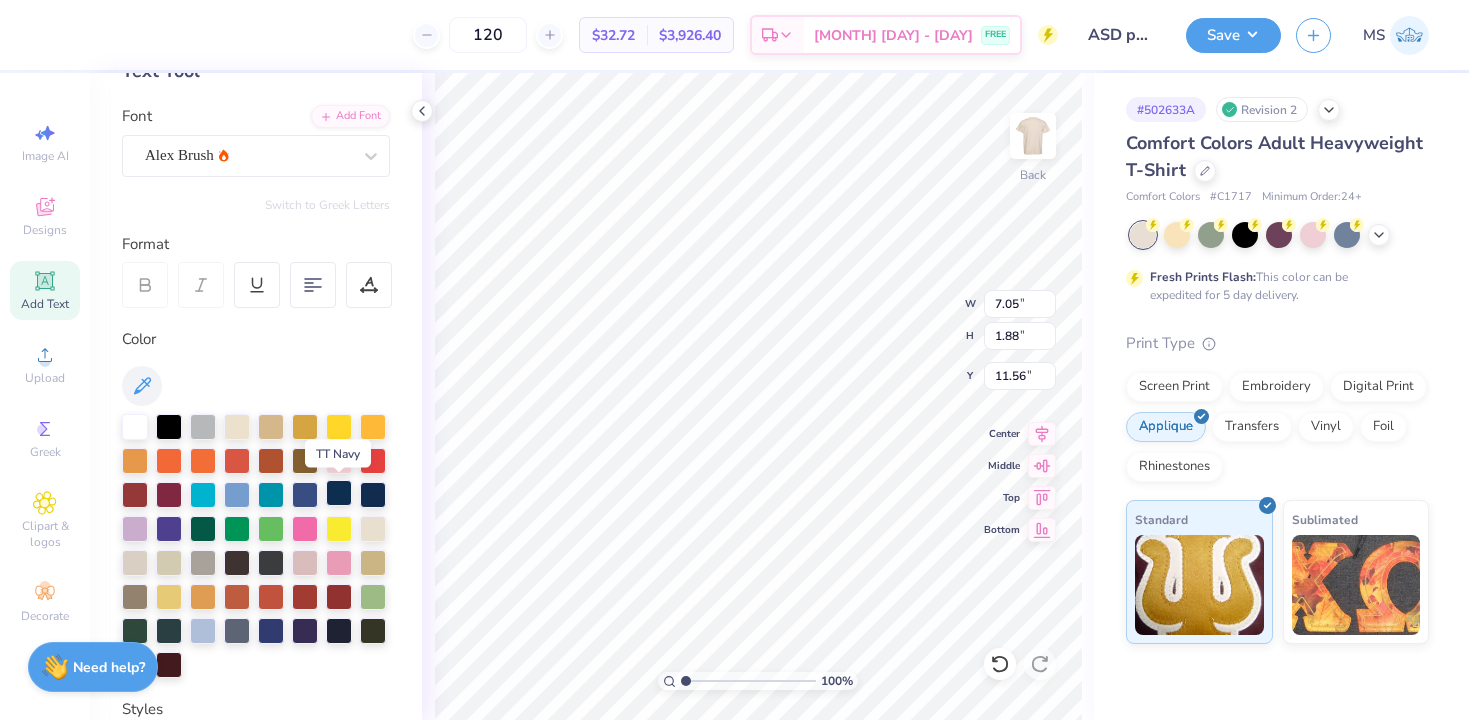 click at bounding box center [339, 493] 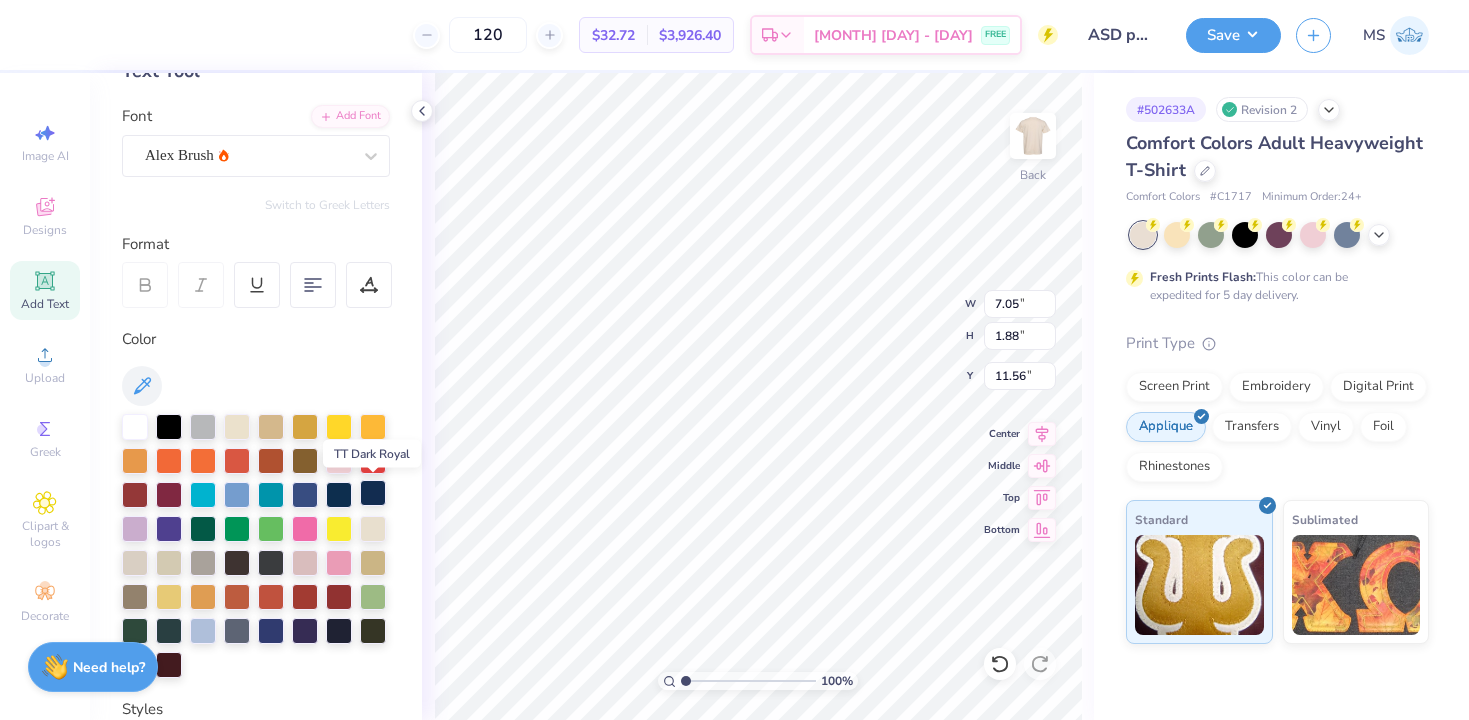 click at bounding box center (373, 493) 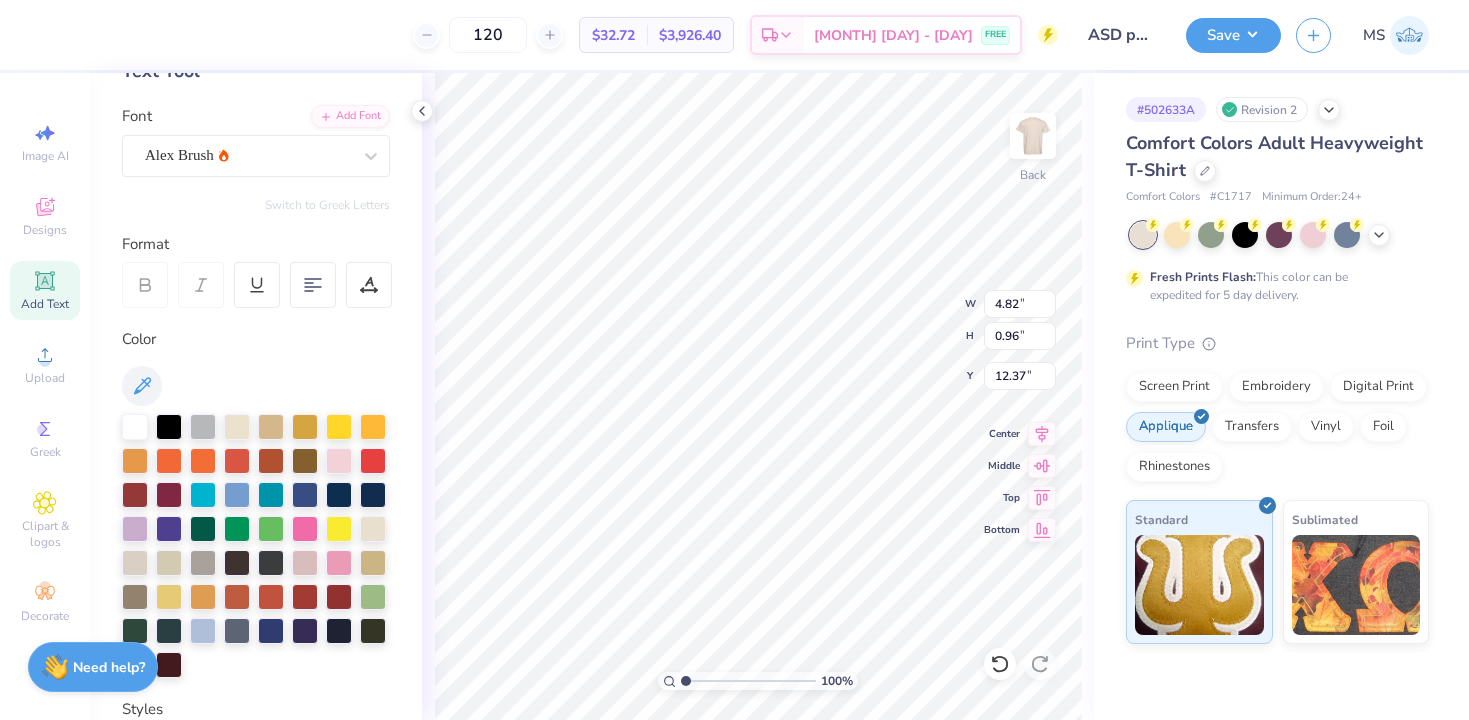 type on "4.82" 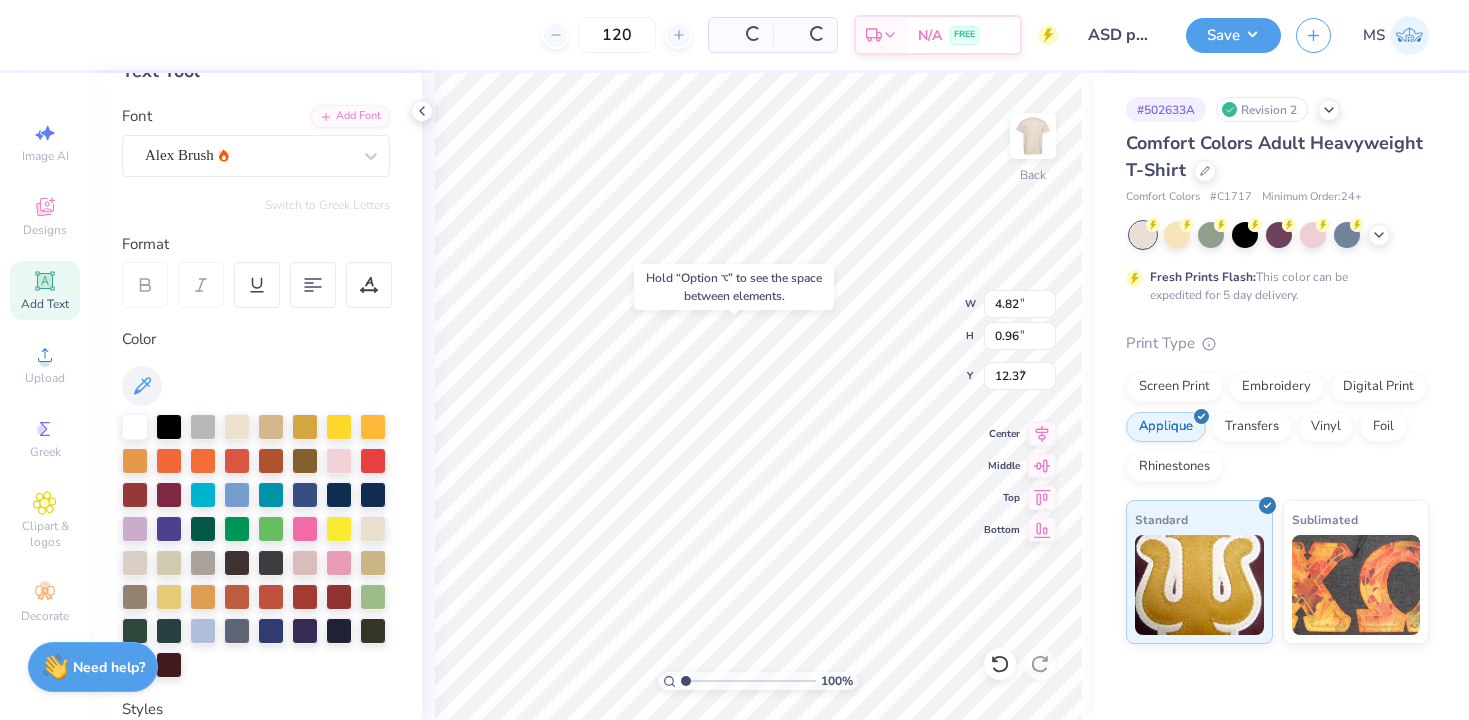 type on "8.36" 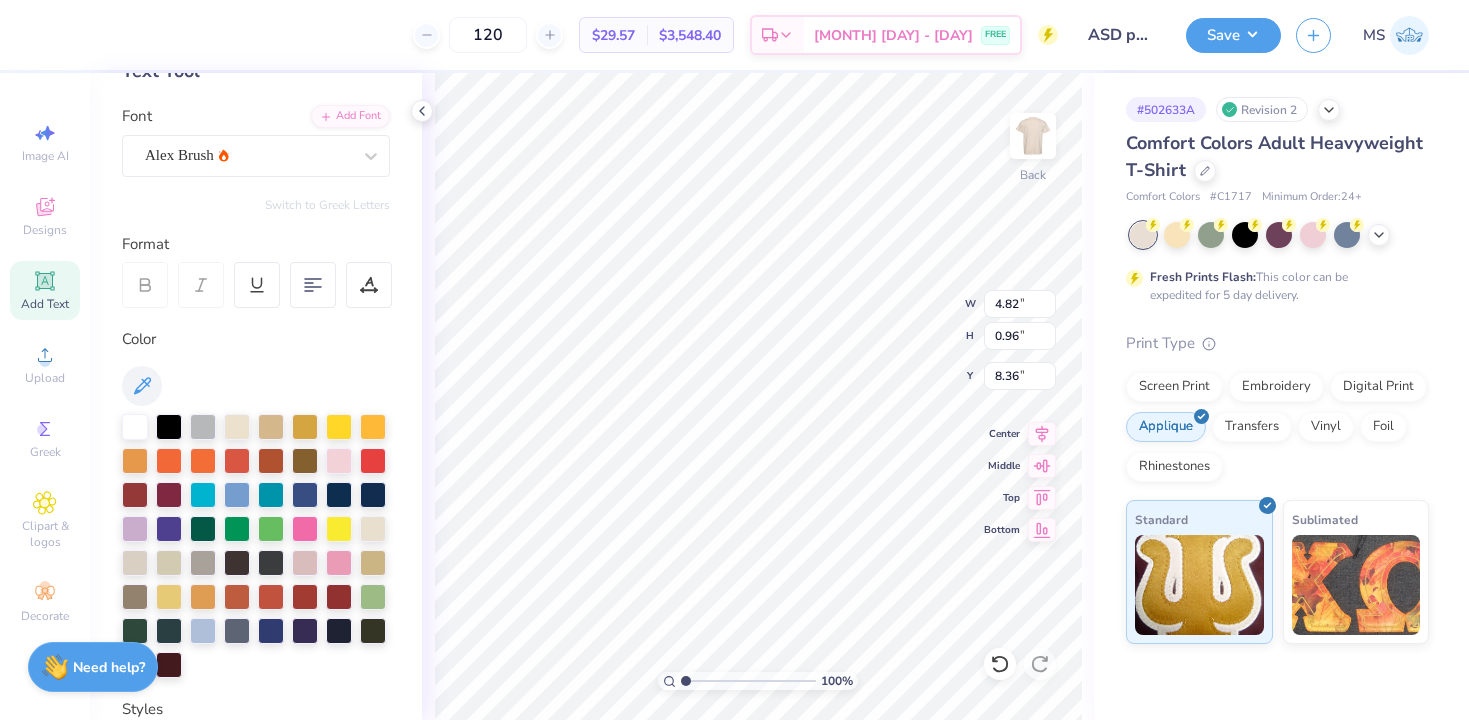 type on "4.20" 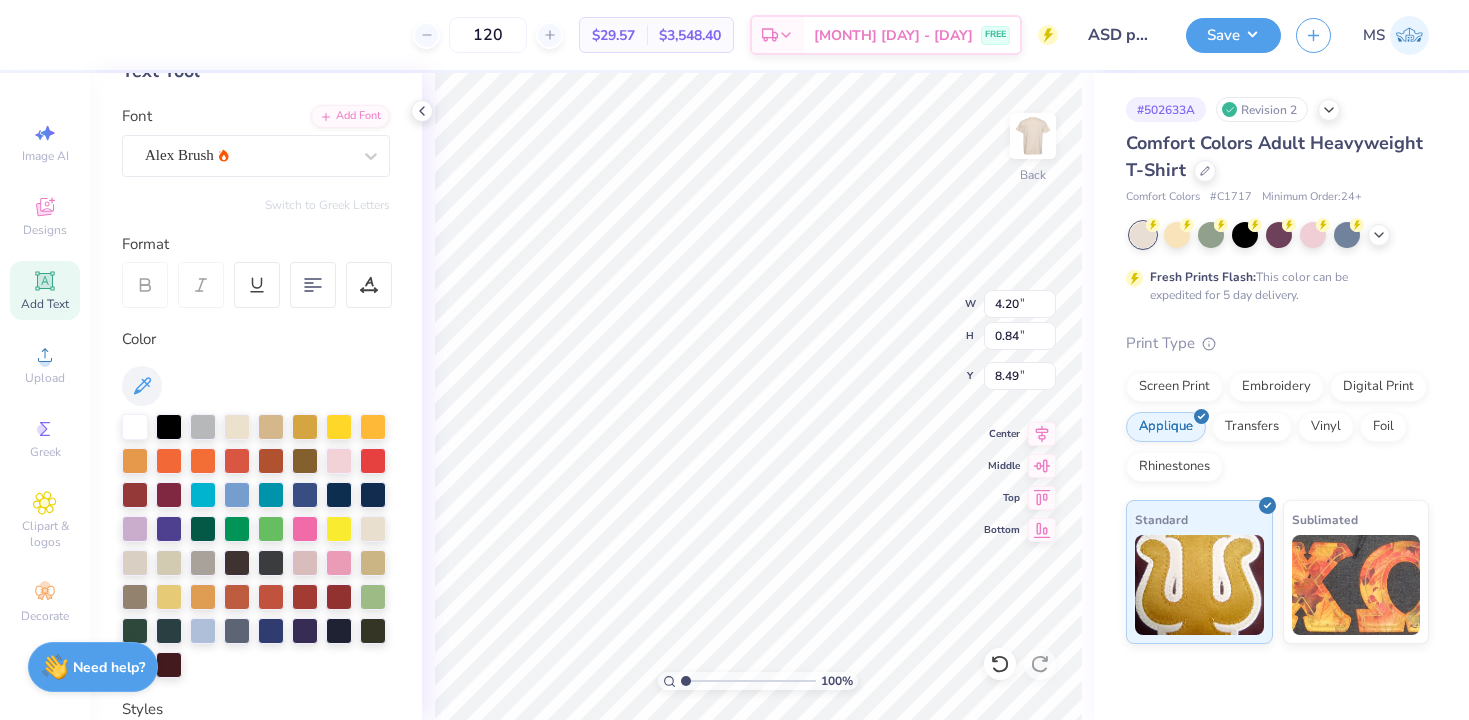type on "3.77" 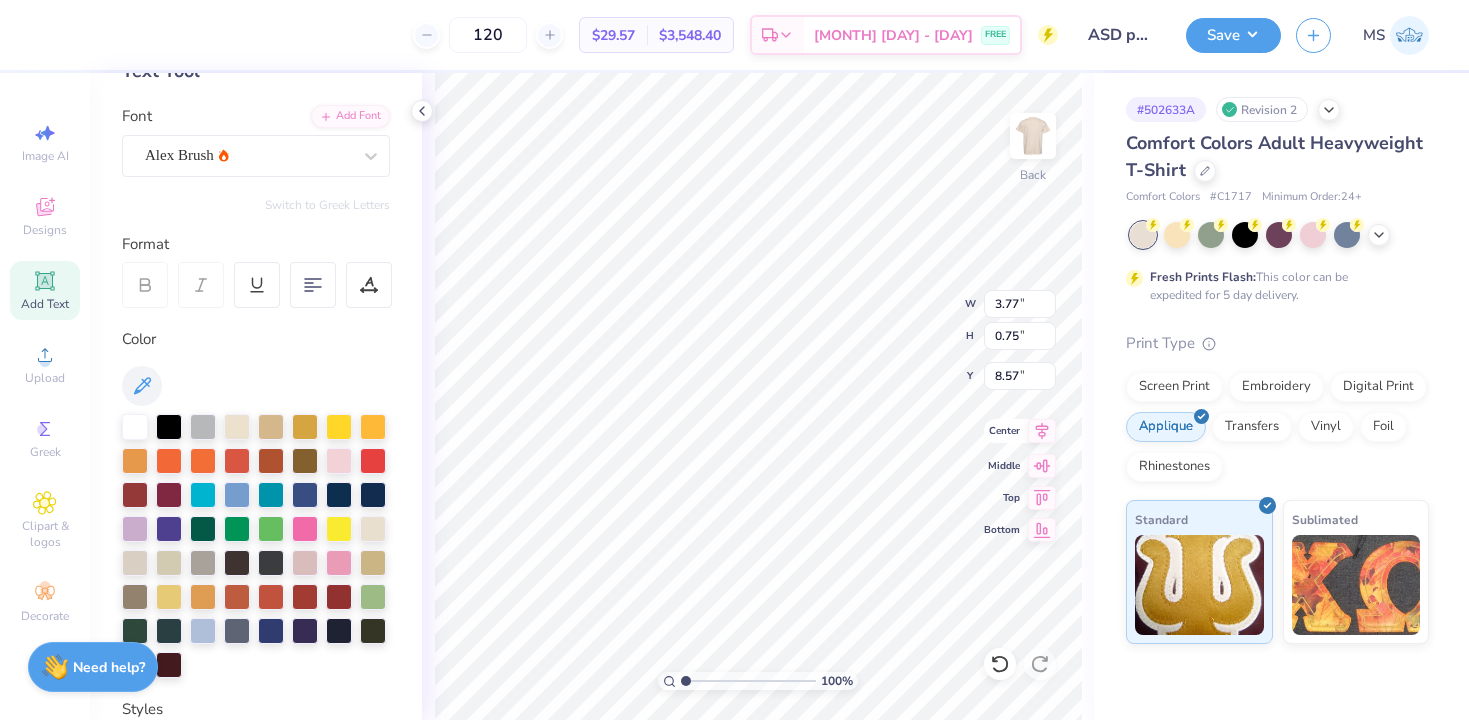 click 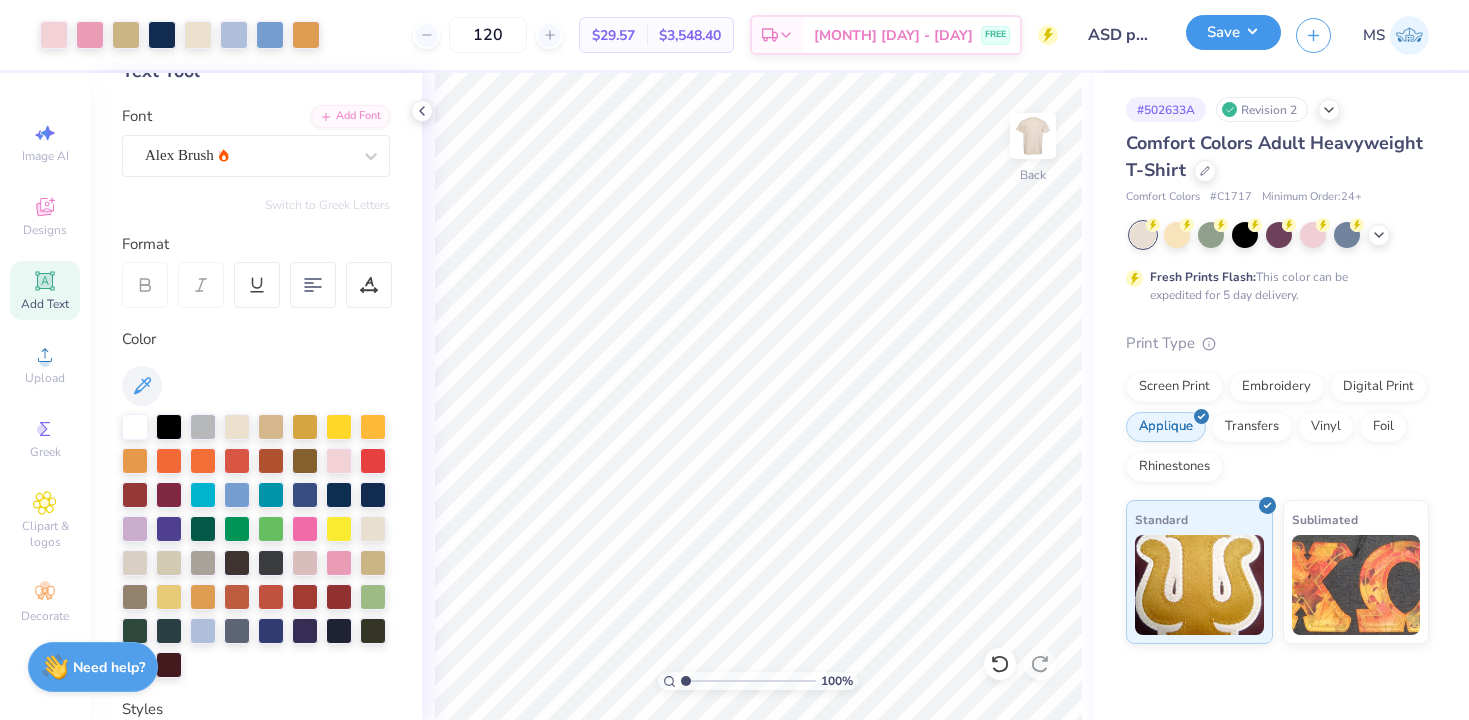 click on "Save" at bounding box center [1233, 32] 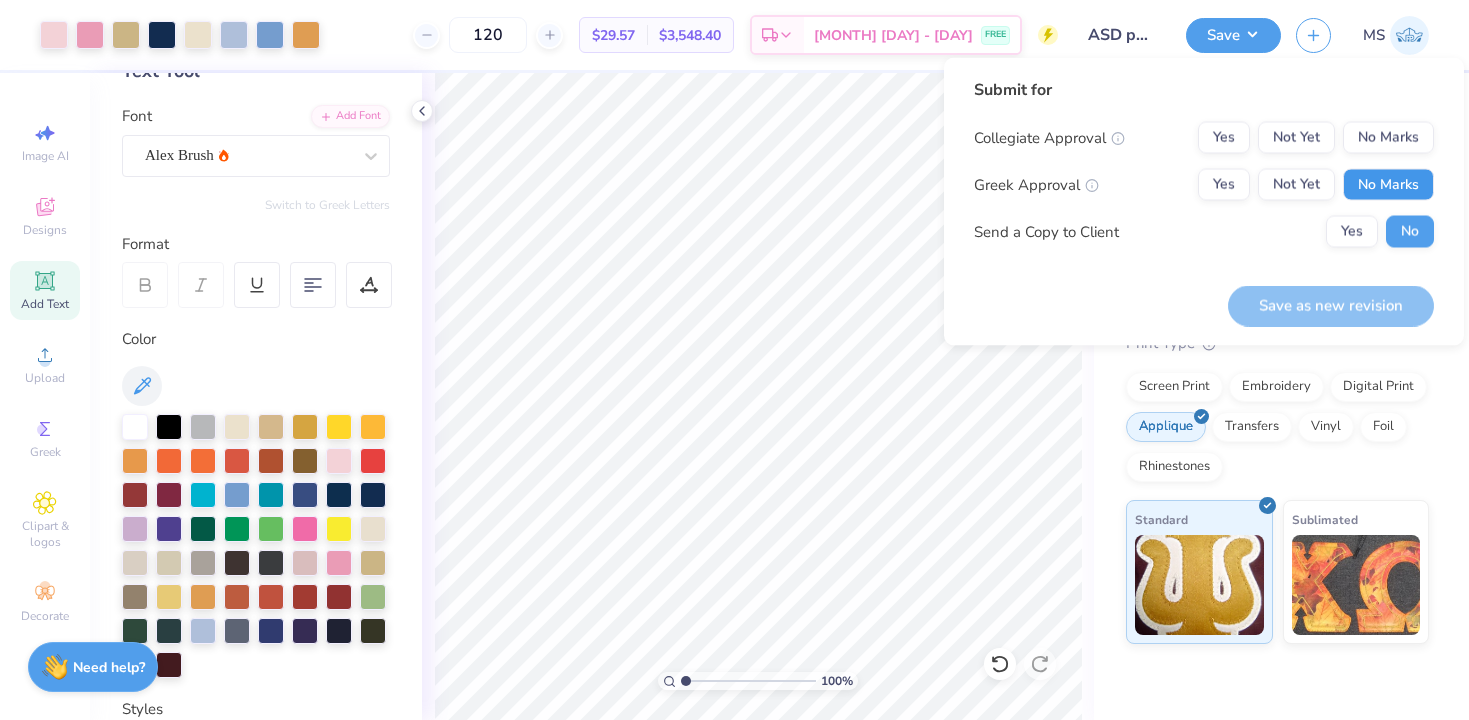 click on "No Marks" at bounding box center (1388, 185) 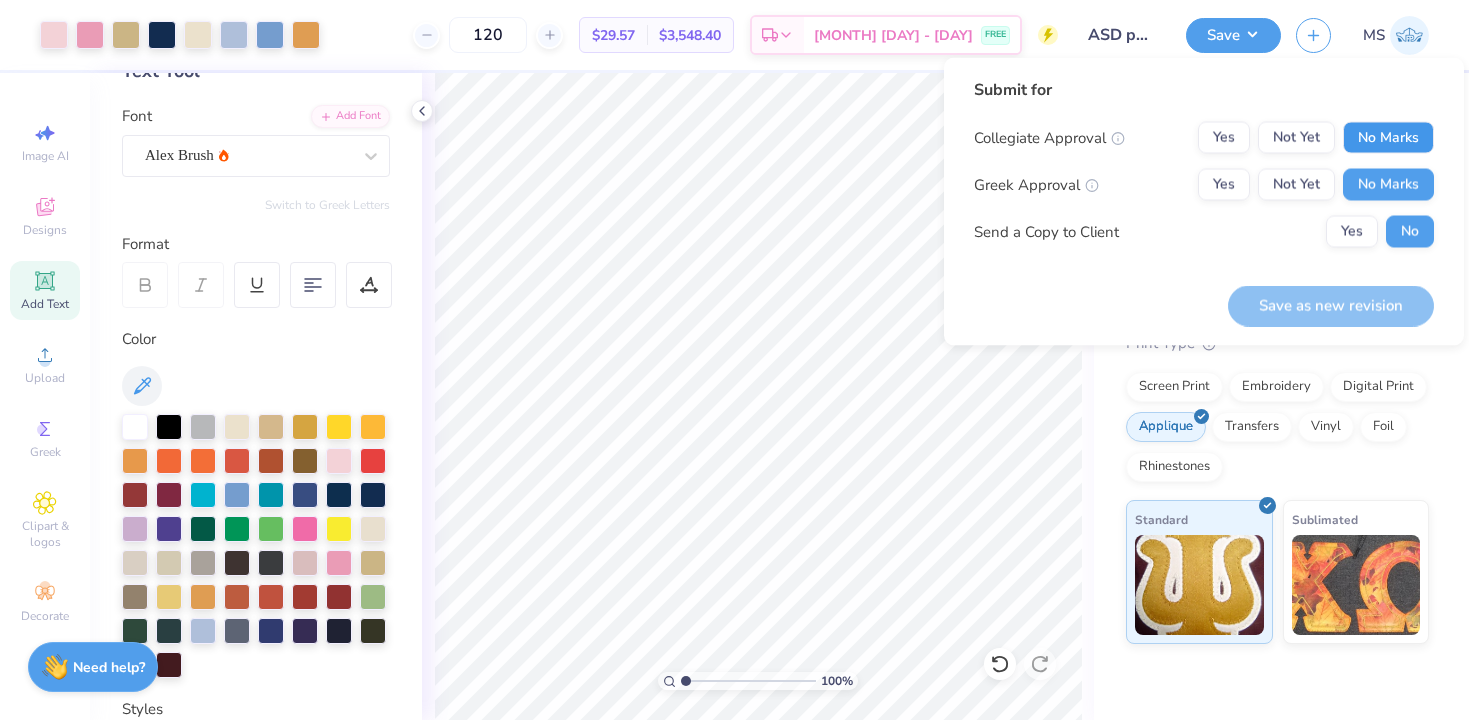 click on "No Marks" at bounding box center [1388, 138] 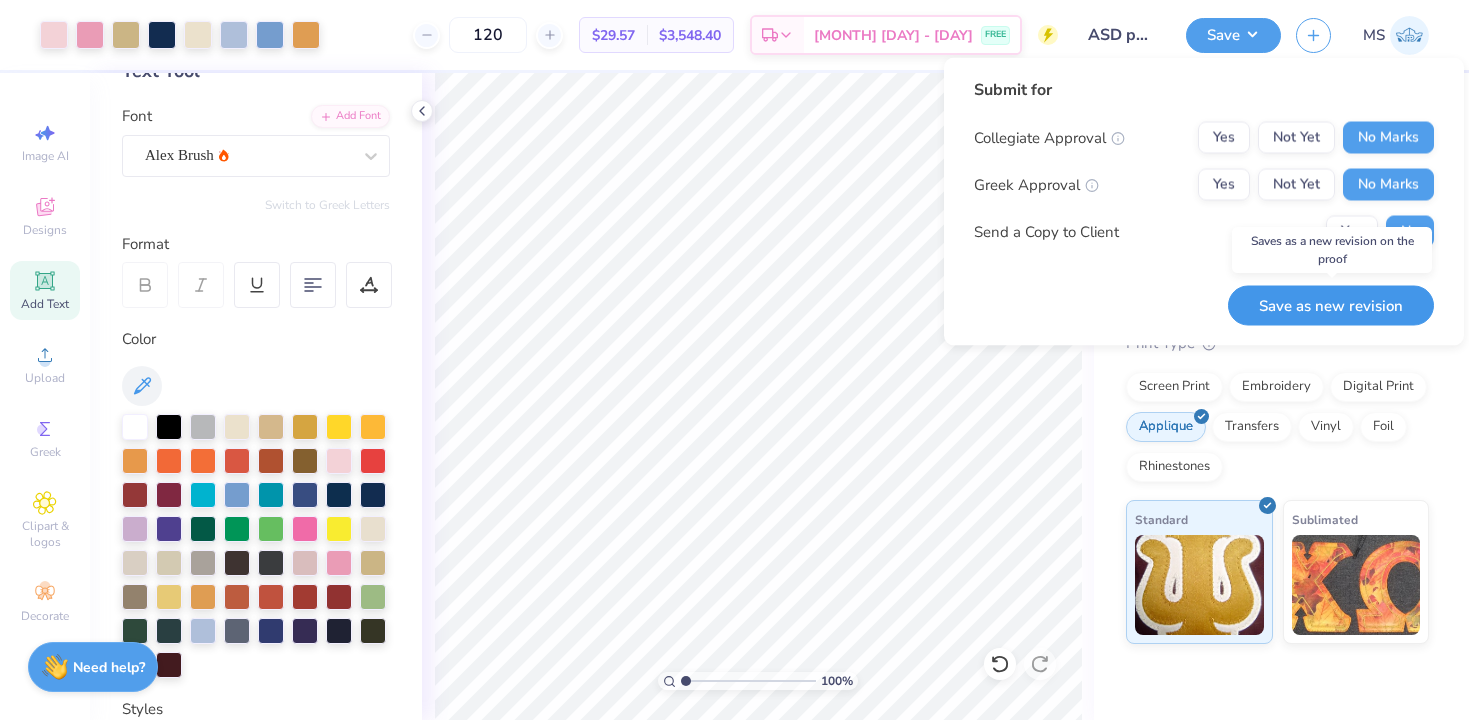 click on "Save as new revision" at bounding box center [1331, 305] 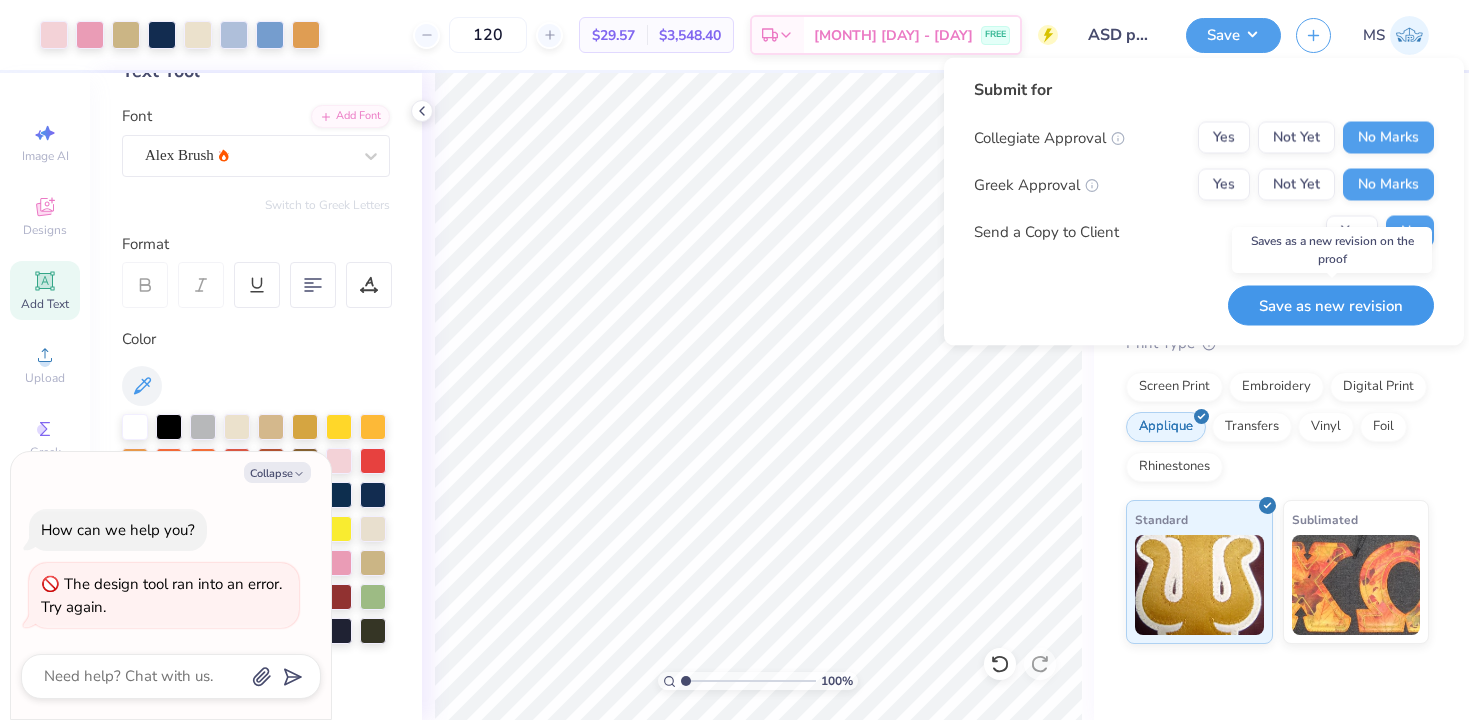 click on "Save as new revision" at bounding box center (1331, 305) 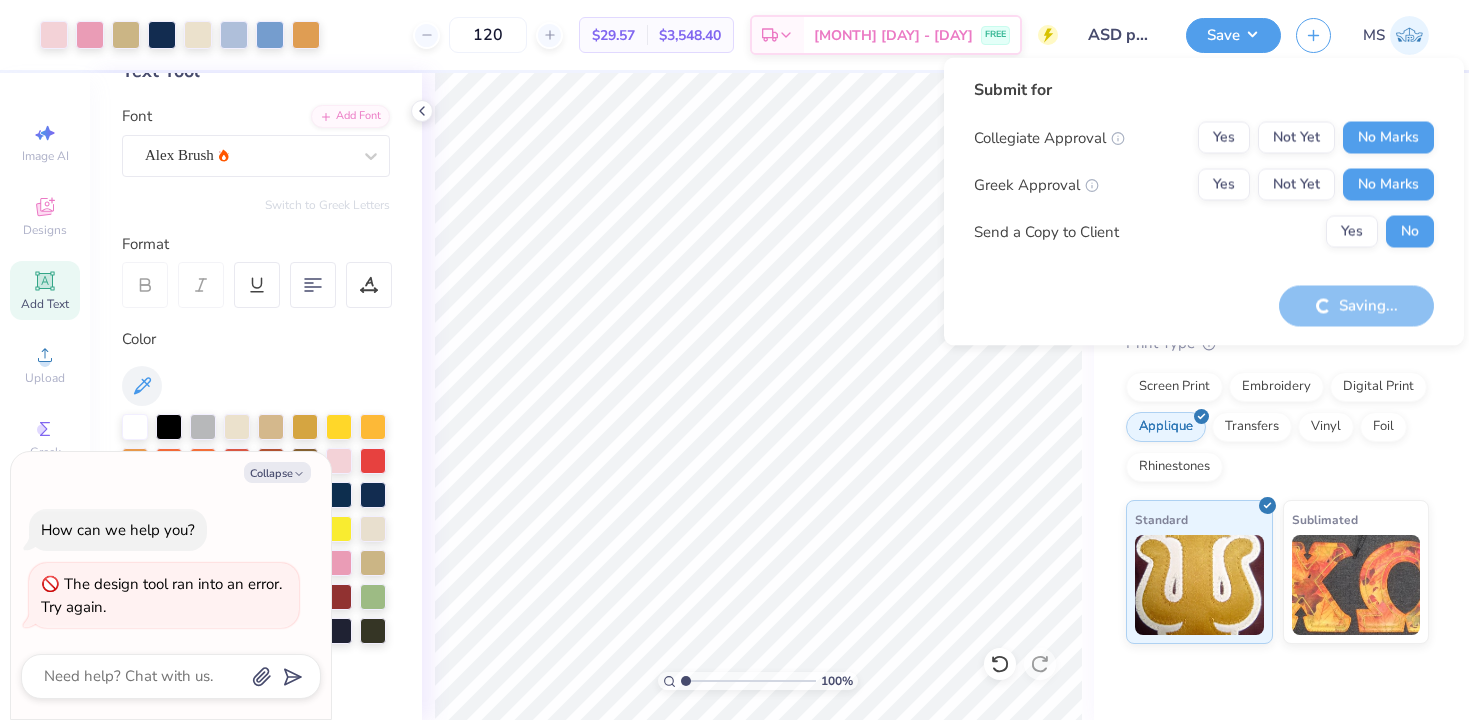 type on "x" 